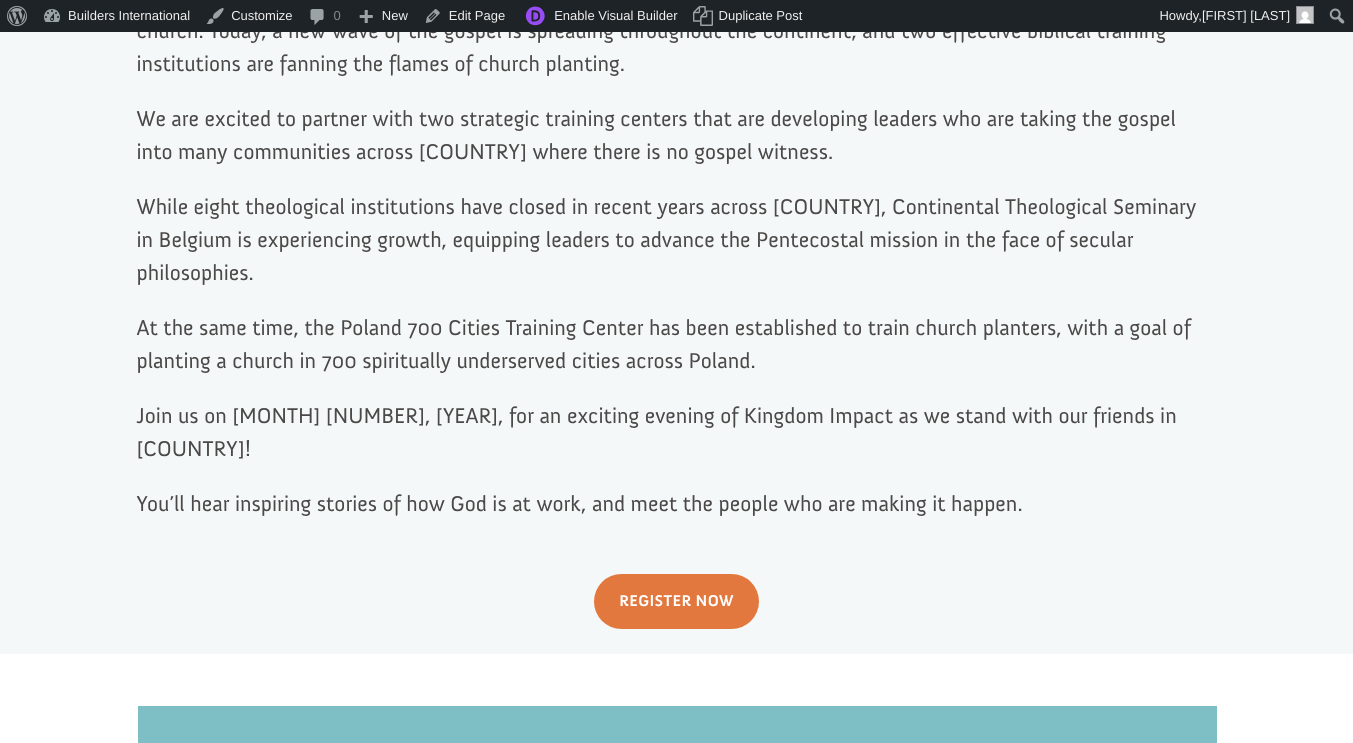 scroll, scrollTop: 1046, scrollLeft: 0, axis: vertical 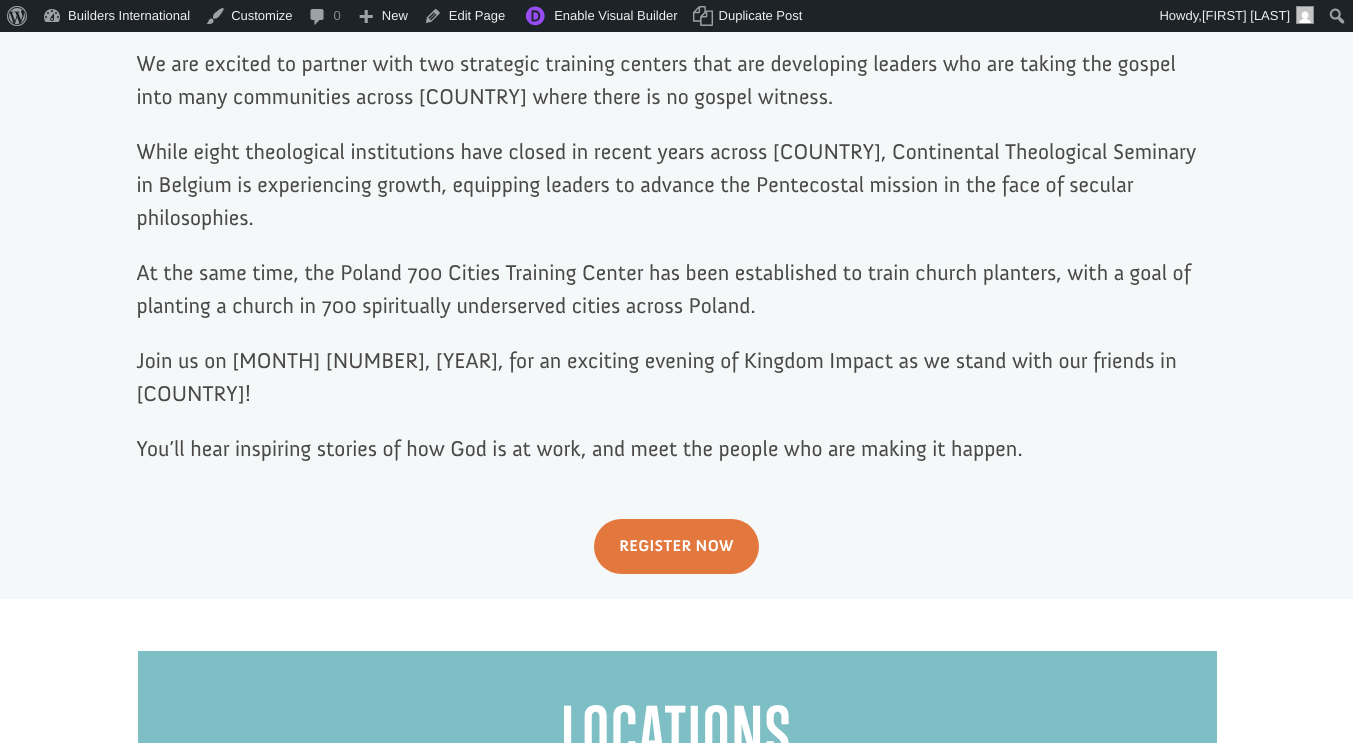 click on "REGISTER NOW" at bounding box center [677, 546] 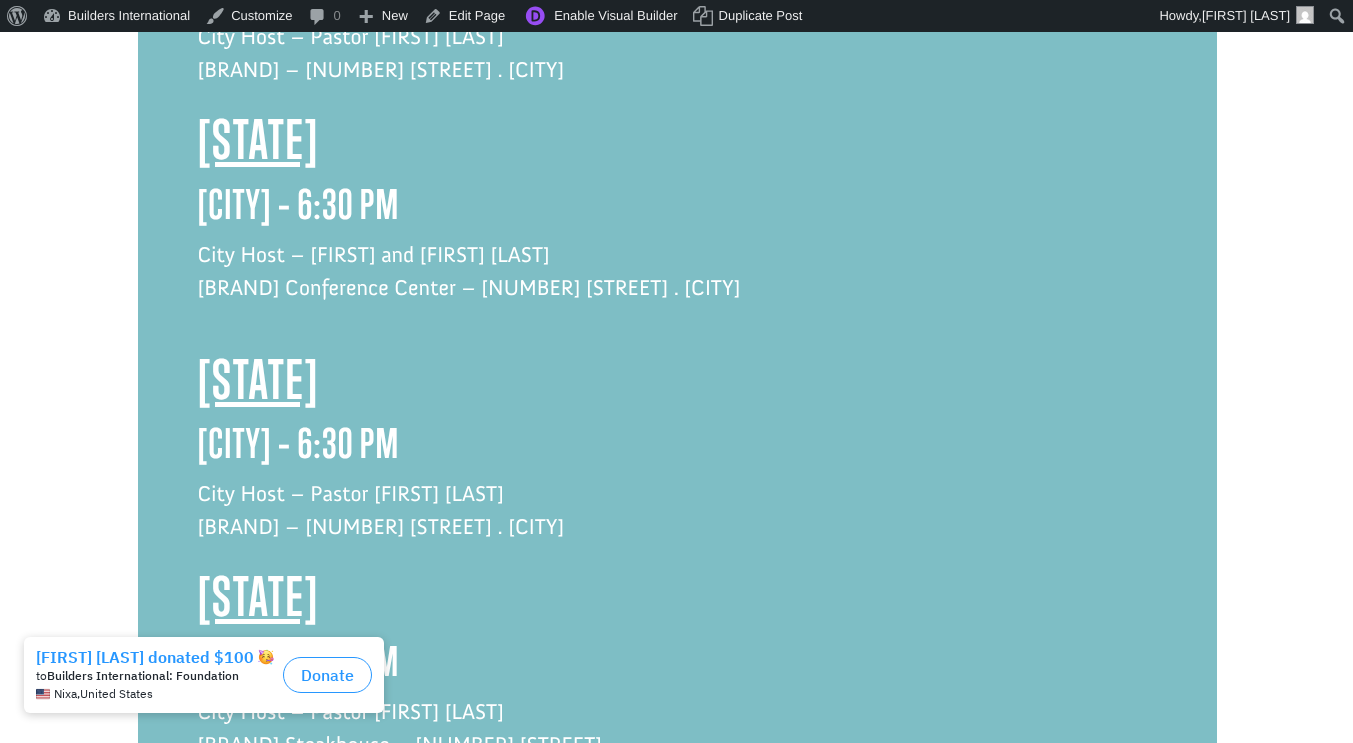 scroll, scrollTop: 2154, scrollLeft: 0, axis: vertical 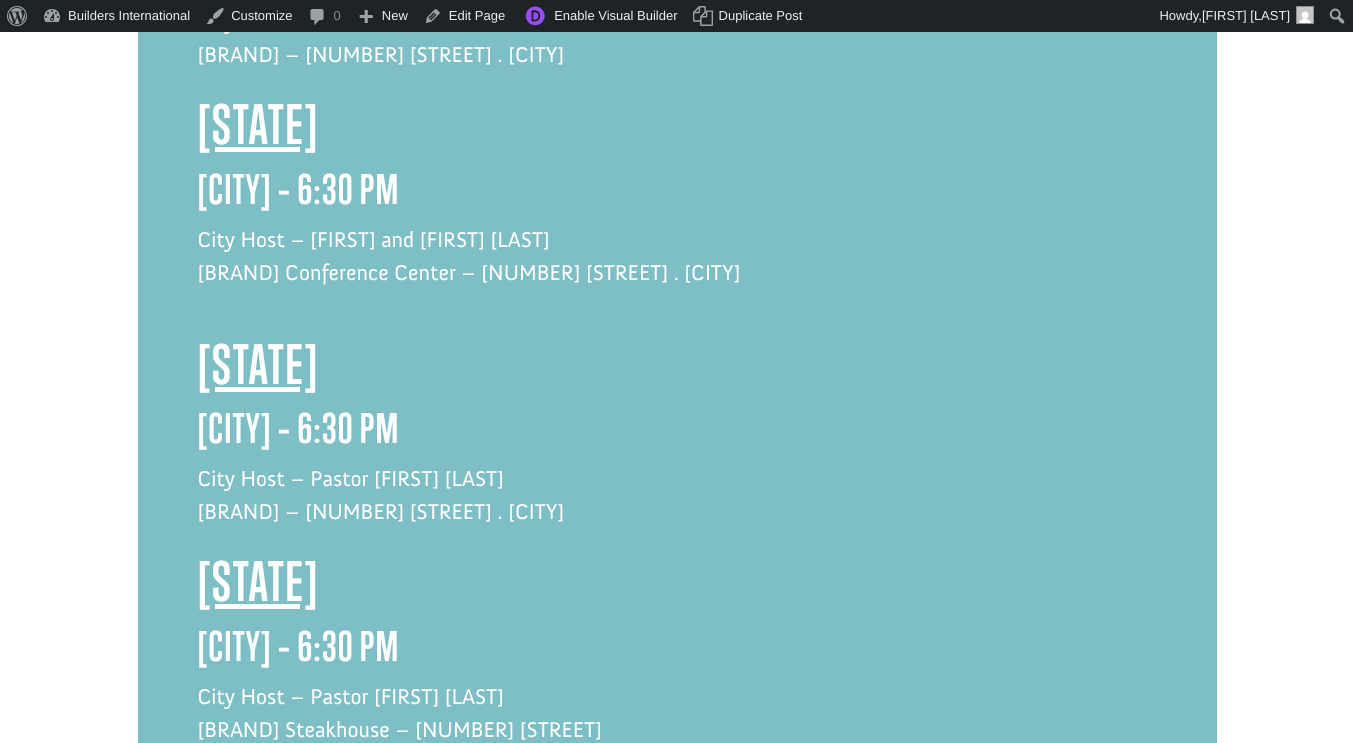 click on "[CITY] – [TIME]" at bounding box center (677, 194) 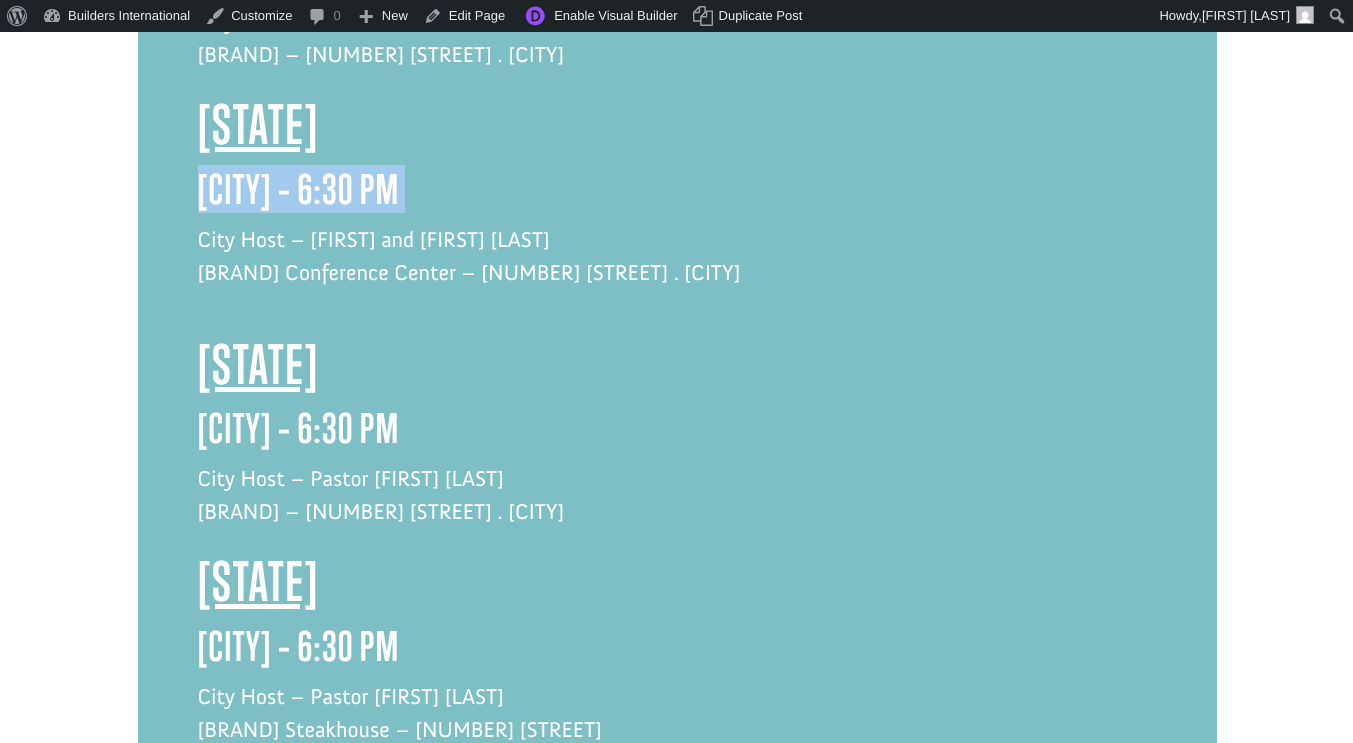 click on "[CITY] – [TIME]" at bounding box center (677, 194) 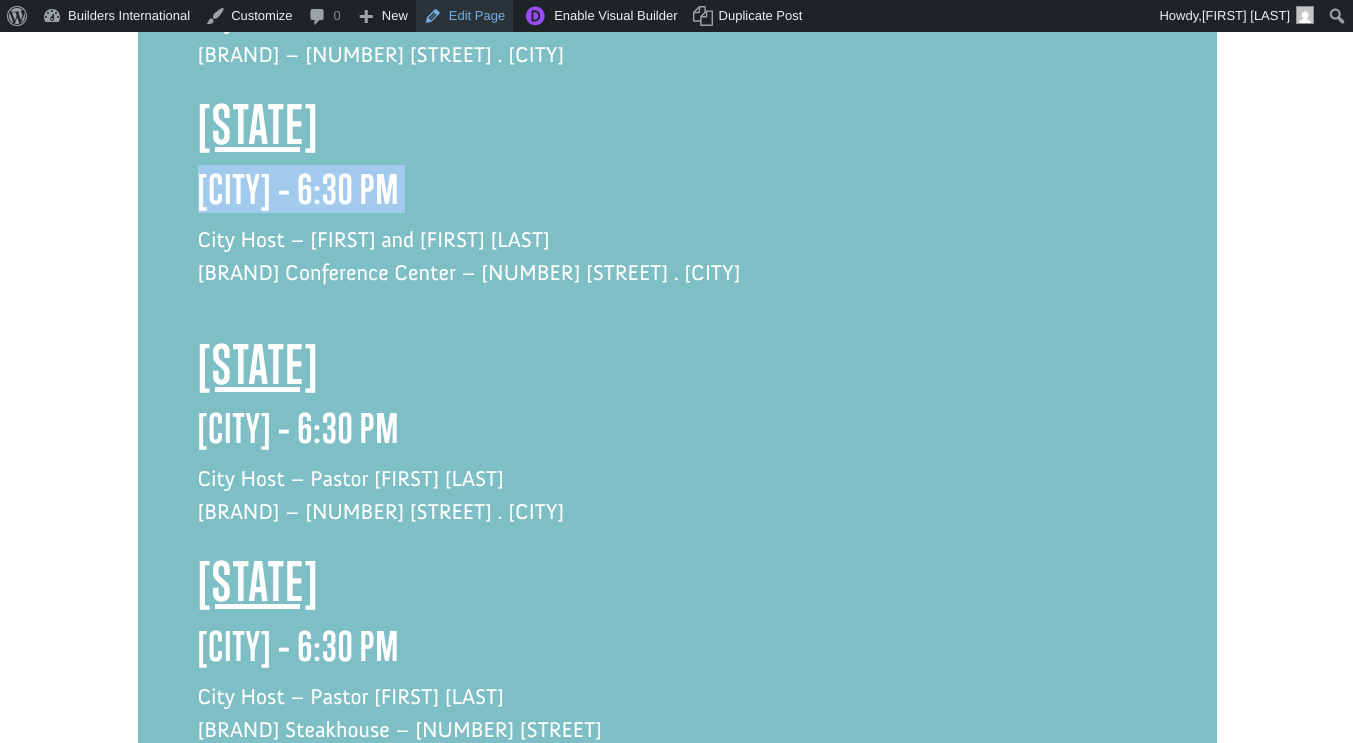 click on "Edit Page" at bounding box center (464, 16) 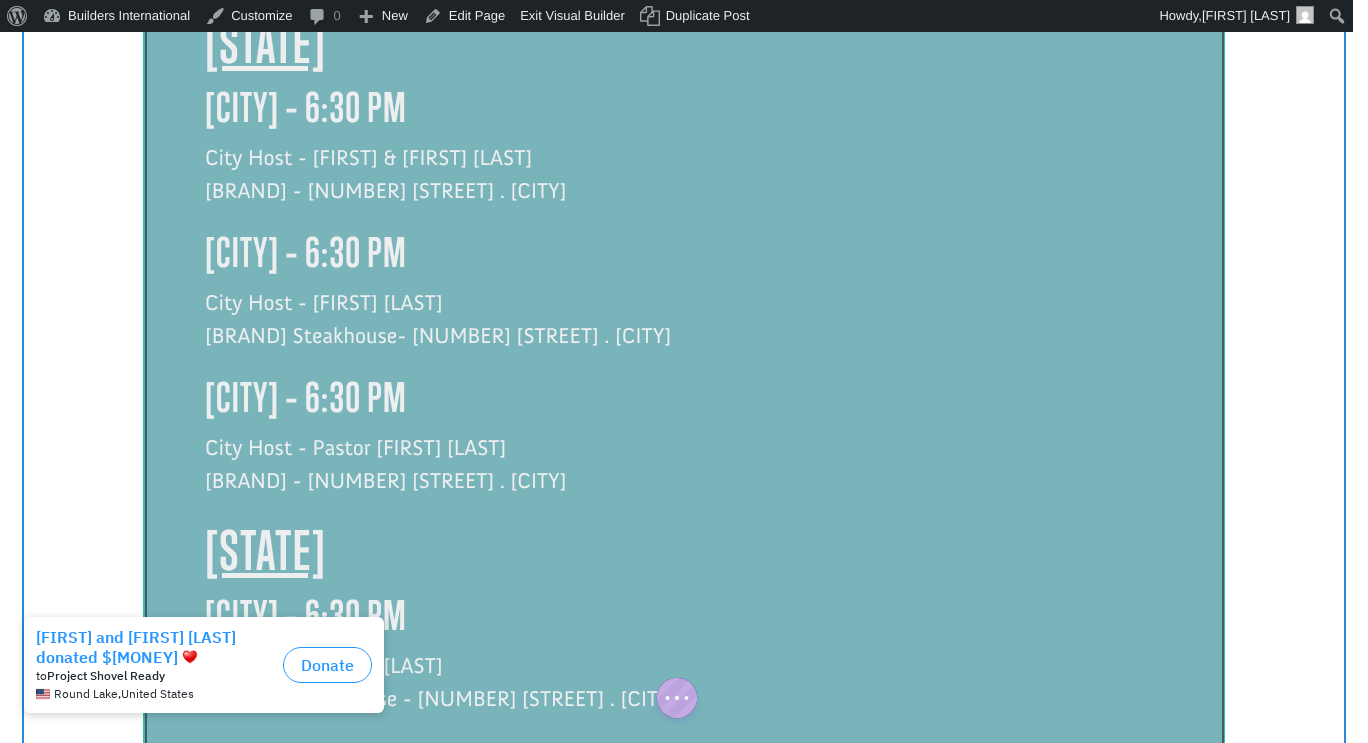 scroll, scrollTop: 3384, scrollLeft: 0, axis: vertical 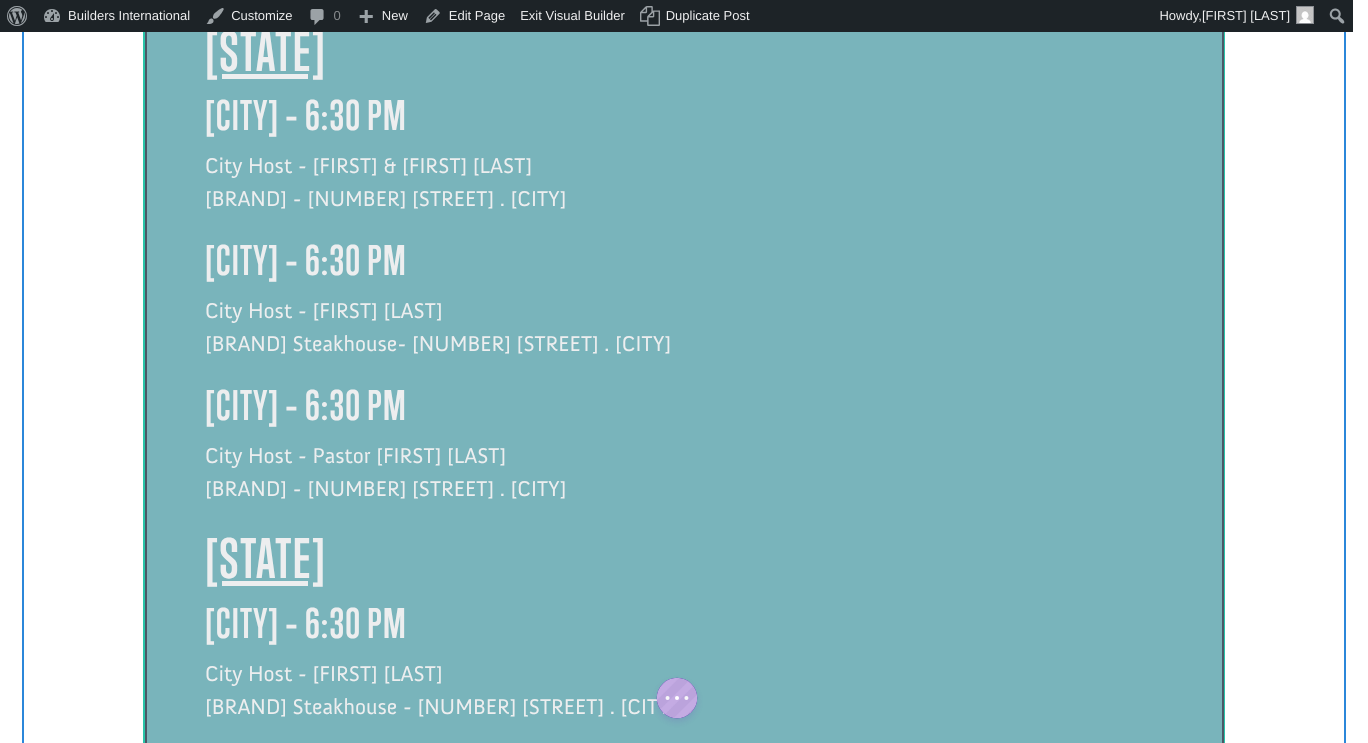 click 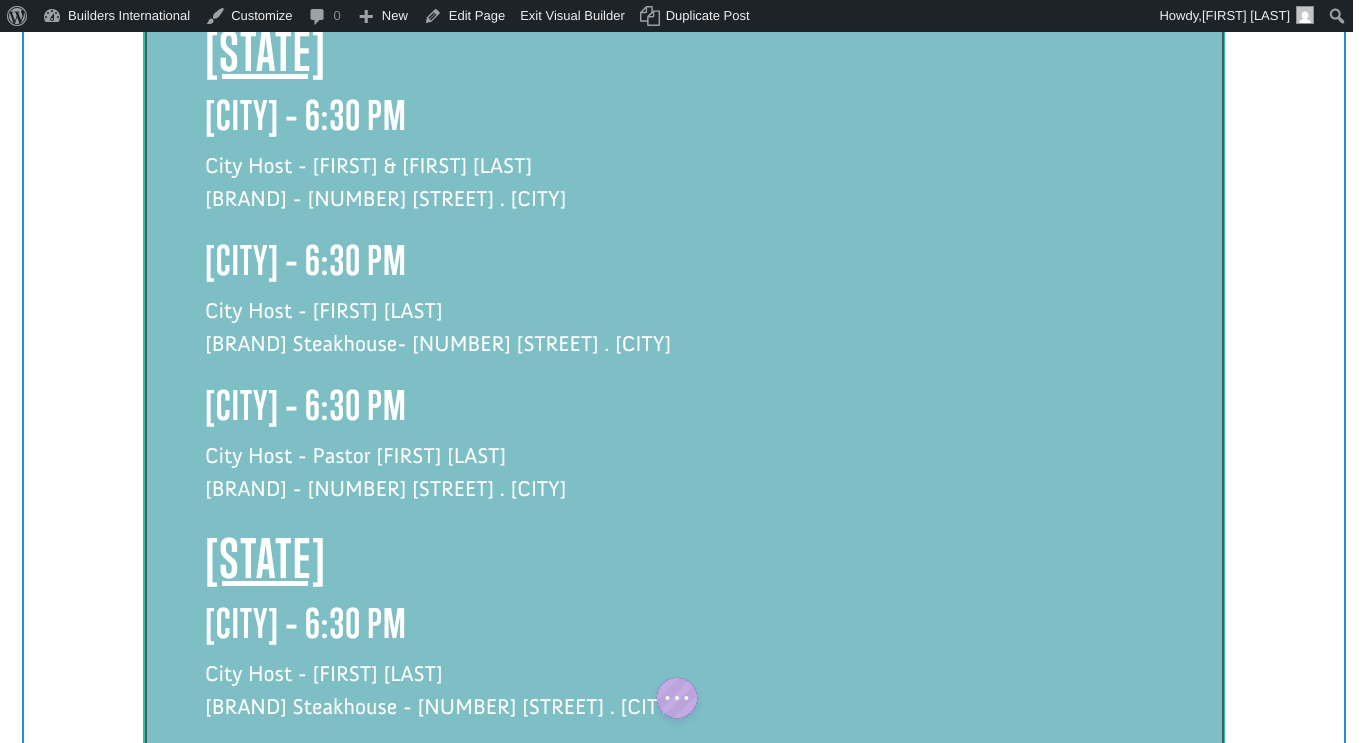 click on "City Host - [FIRST] & [FIRST] [LAST] [BRAND] - [NUMBER] [STREET] . [CITY]" at bounding box center [684, 193] 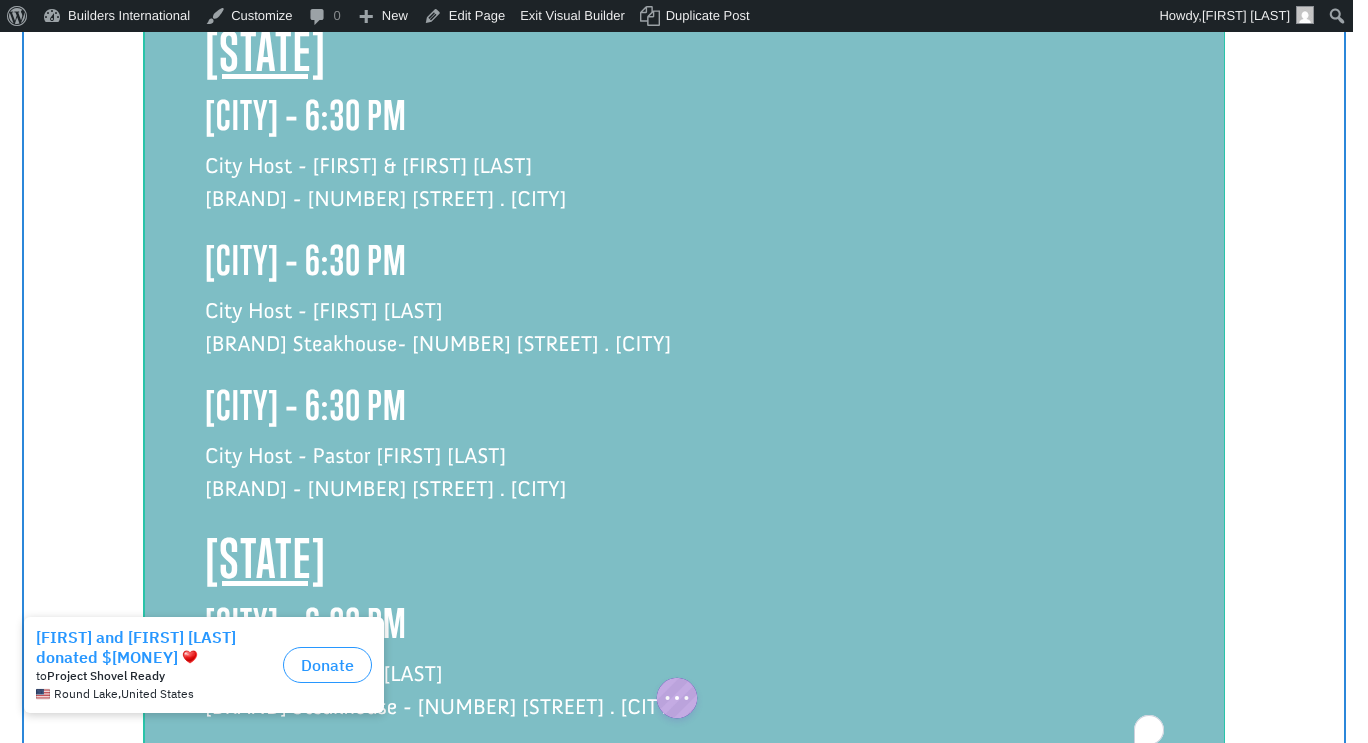 click on "City Host - [FIRST] & [FIRST] [LAST] [BRAND] - [NUMBER] [STREET] . [CITY]" at bounding box center [684, 193] 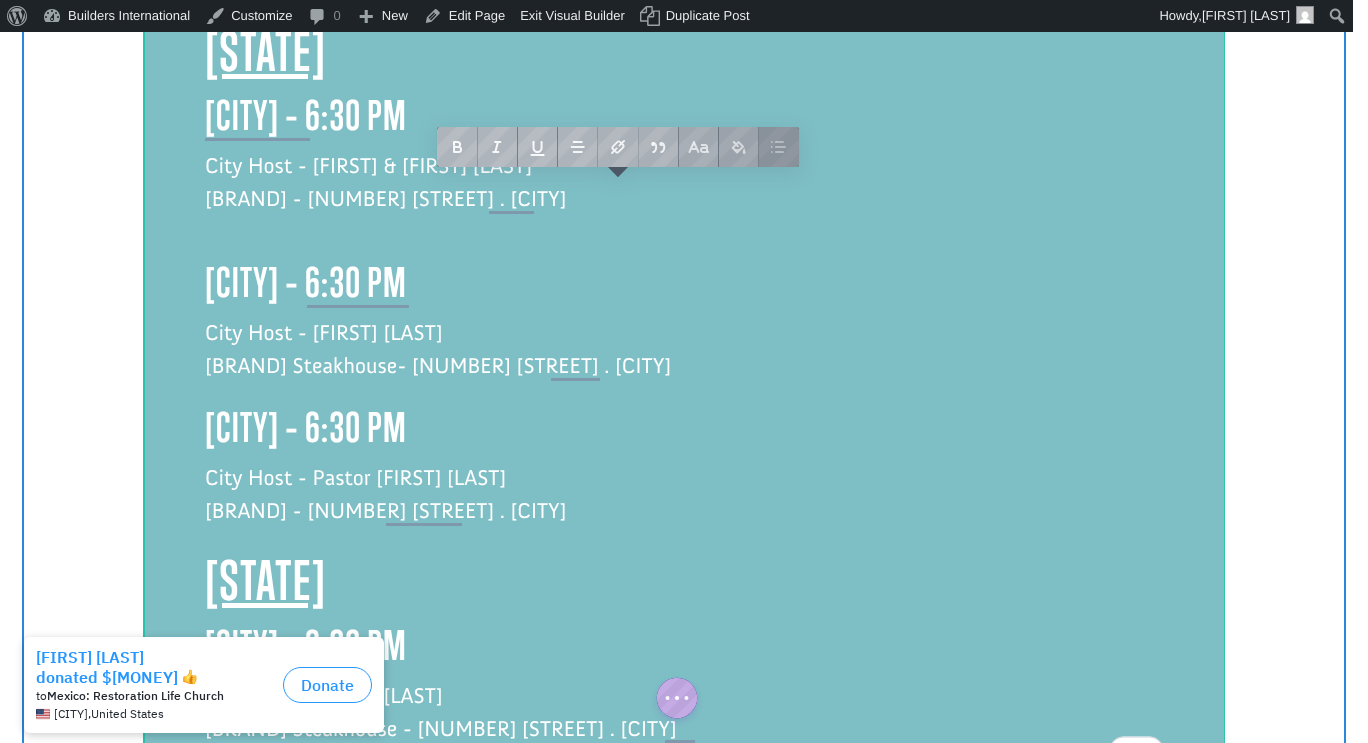 drag, startPoint x: 613, startPoint y: 199, endPoint x: 190, endPoint y: 110, distance: 432.2615 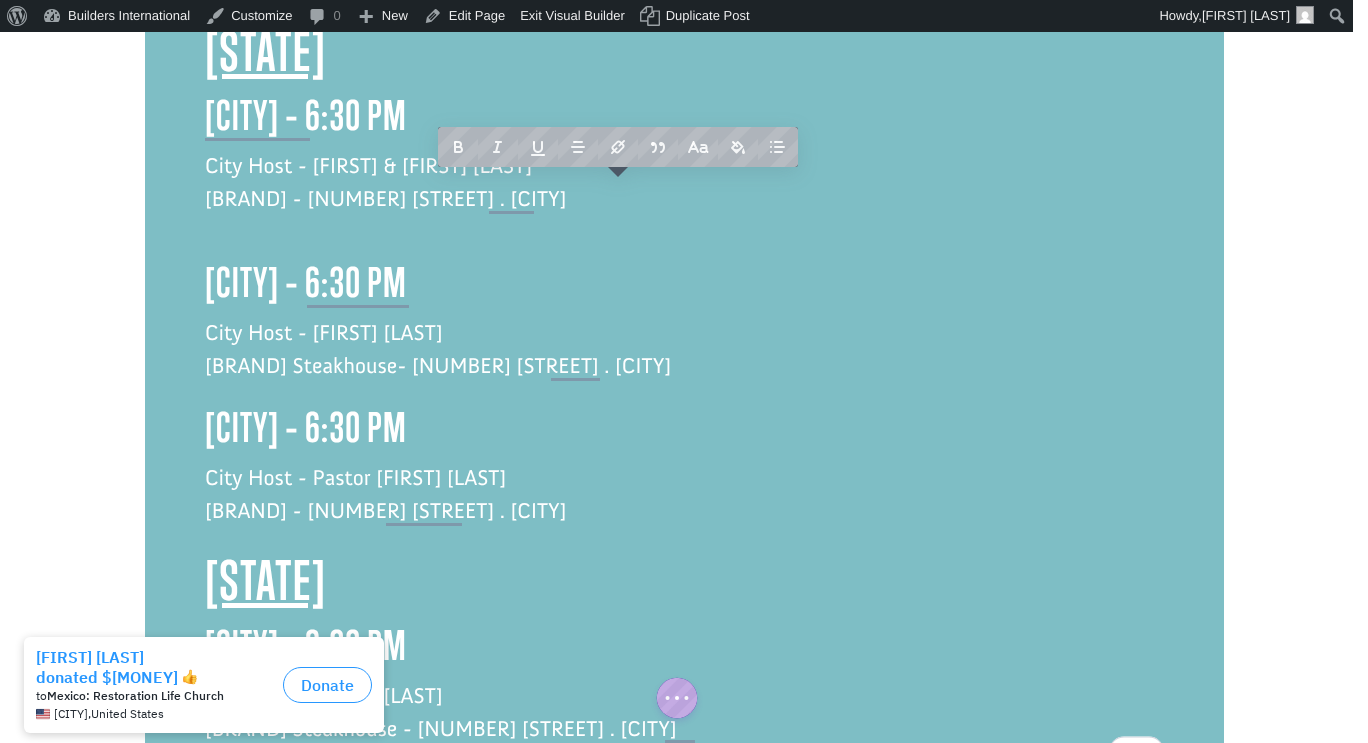 copy on "[CITY] – 6:30 PM City Host - [FIRST] & [FIRST] [LAST] [RESTAURANT] - [NUMBER] [STREET] . [CITY]" 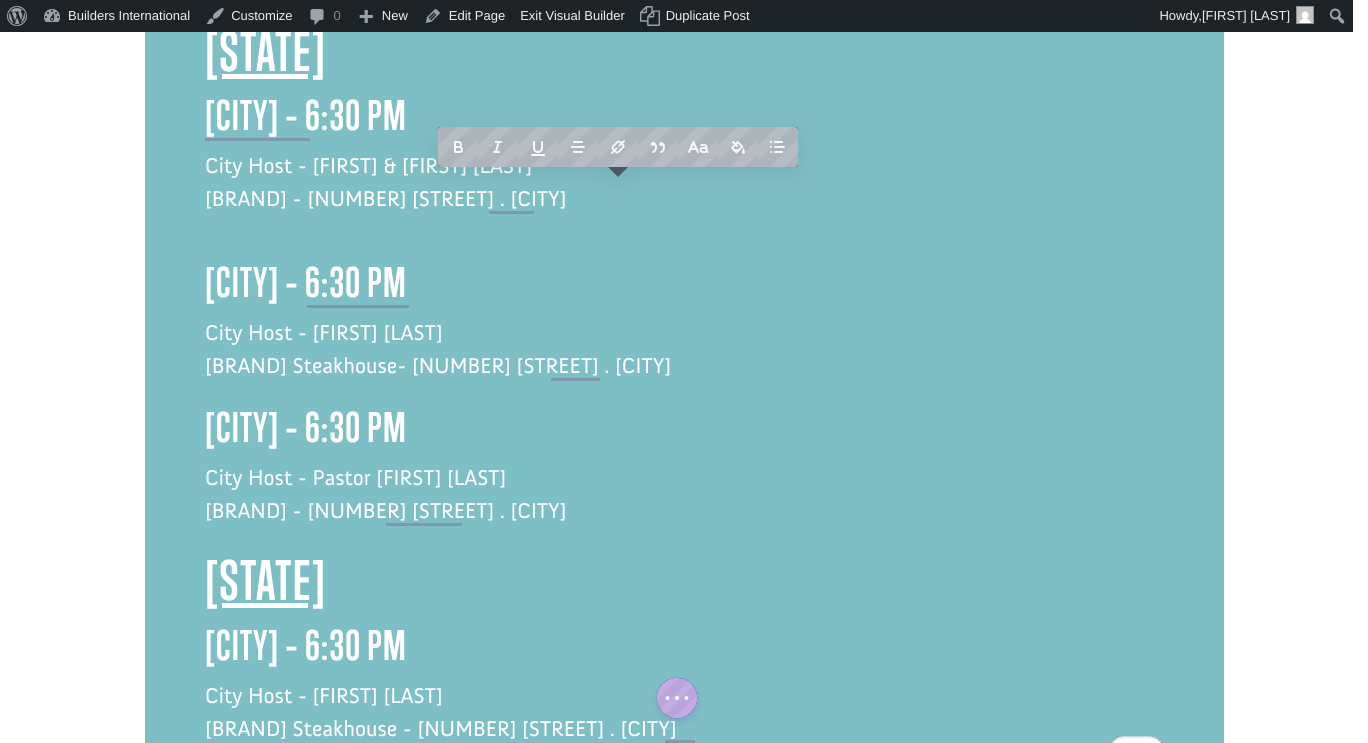click 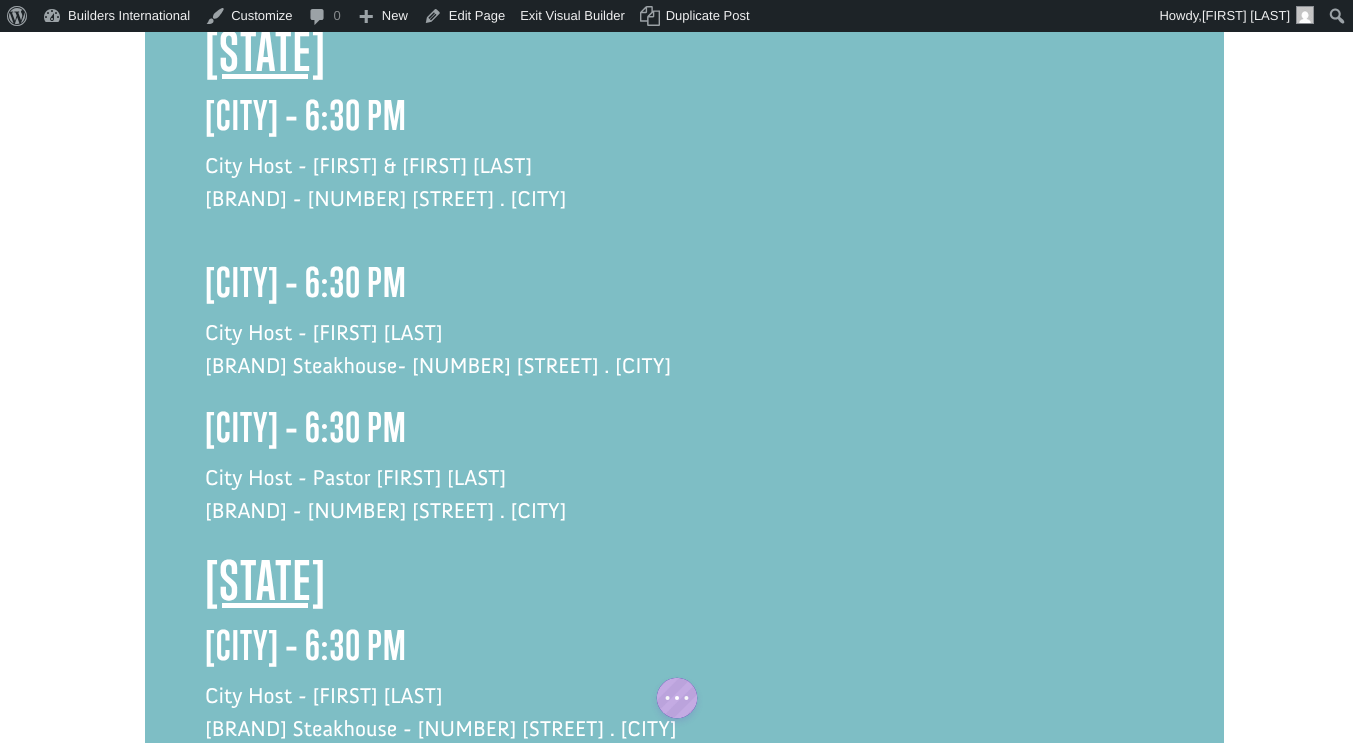 click on "City Host - [FIRST] & [FIRST] [LAST] [BRAND] - [NUMBER] [STREET] . [CITY]" at bounding box center (684, 193) 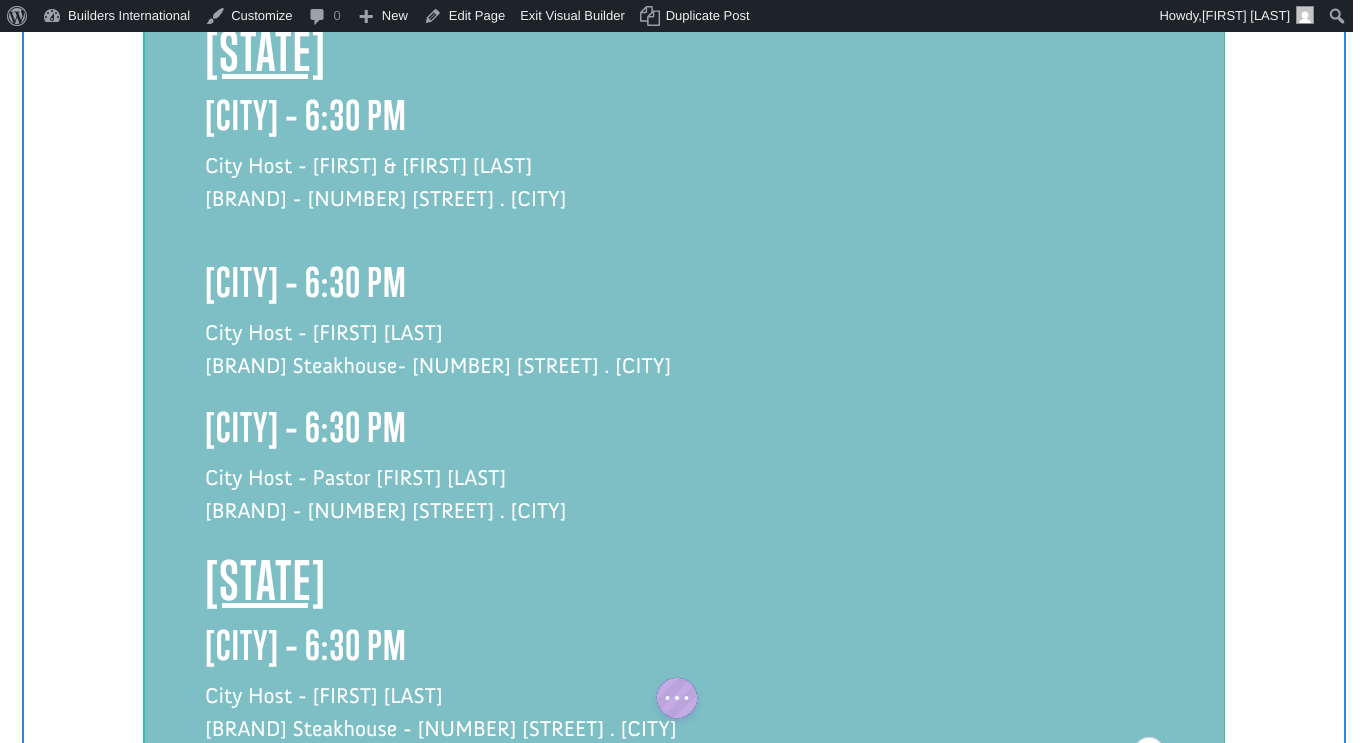 click at bounding box center (684, 248) 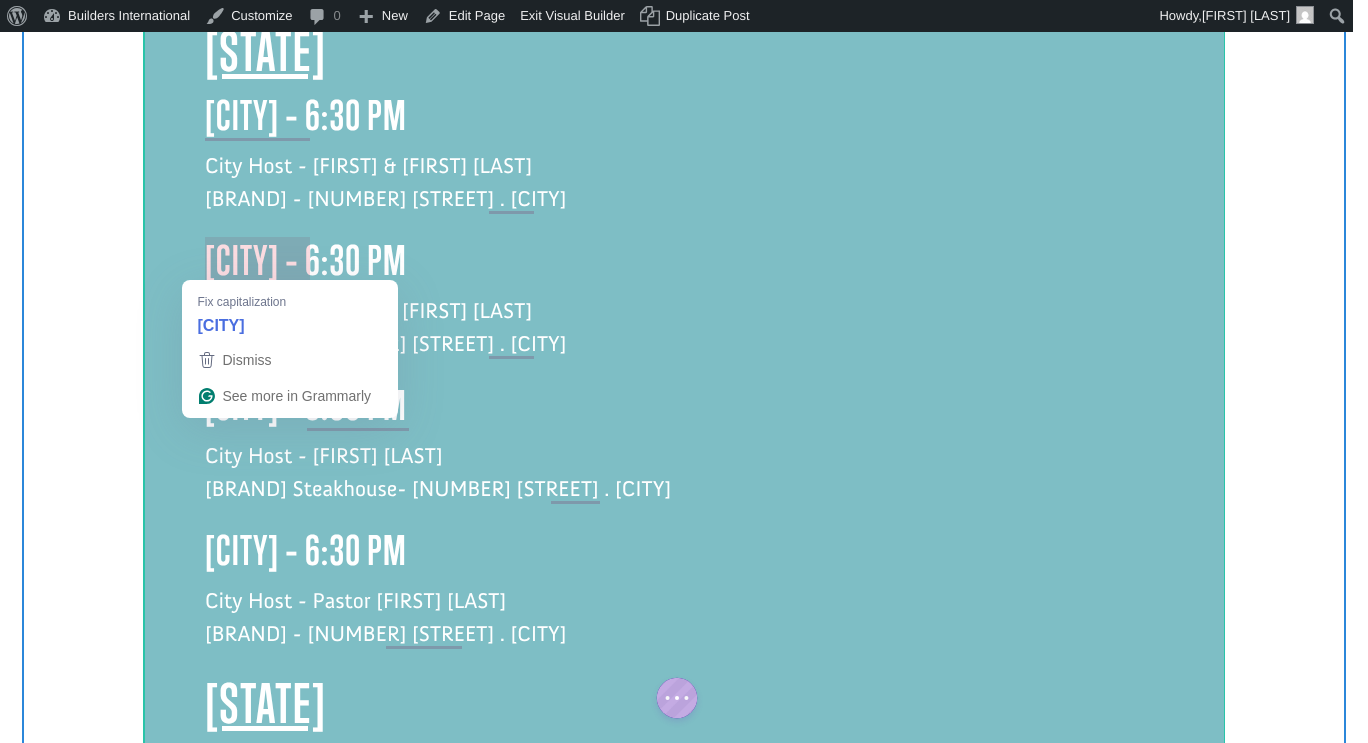 click on "[CITY] – 6:30 PM" at bounding box center [684, 265] 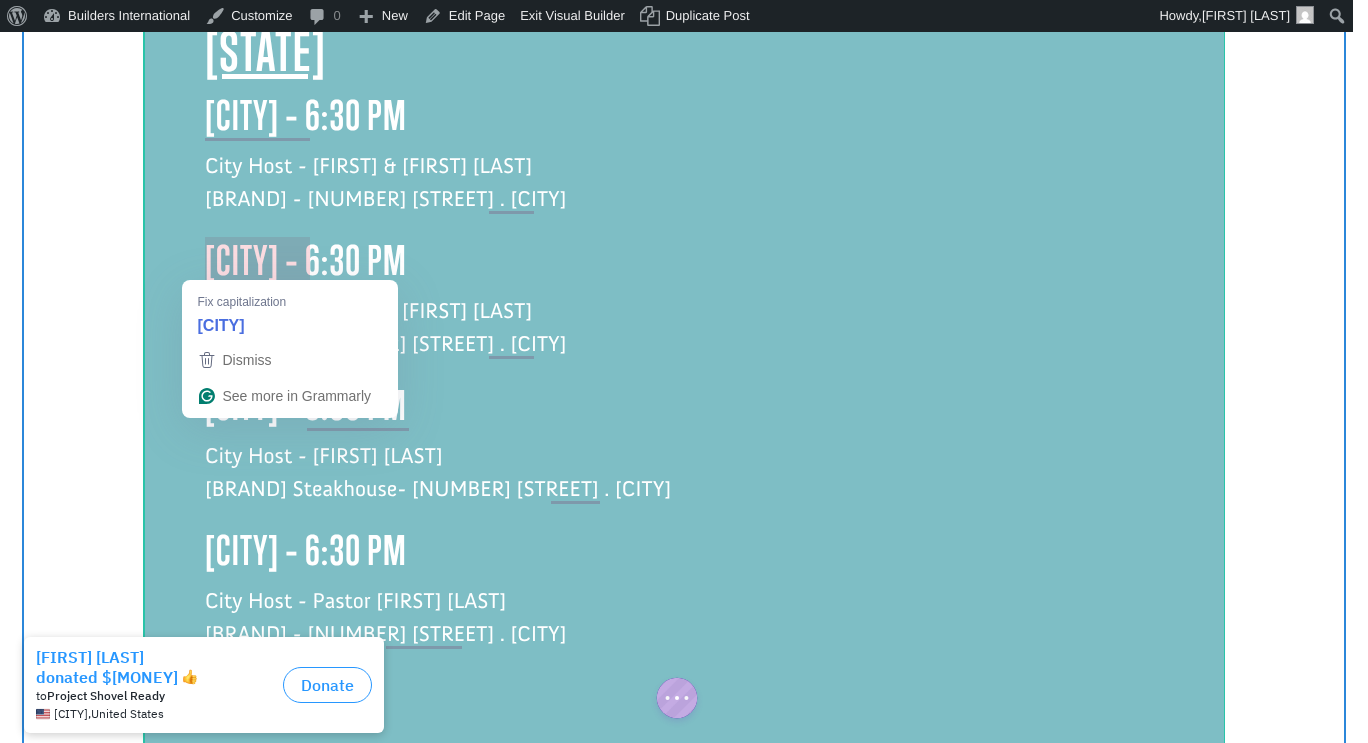 type 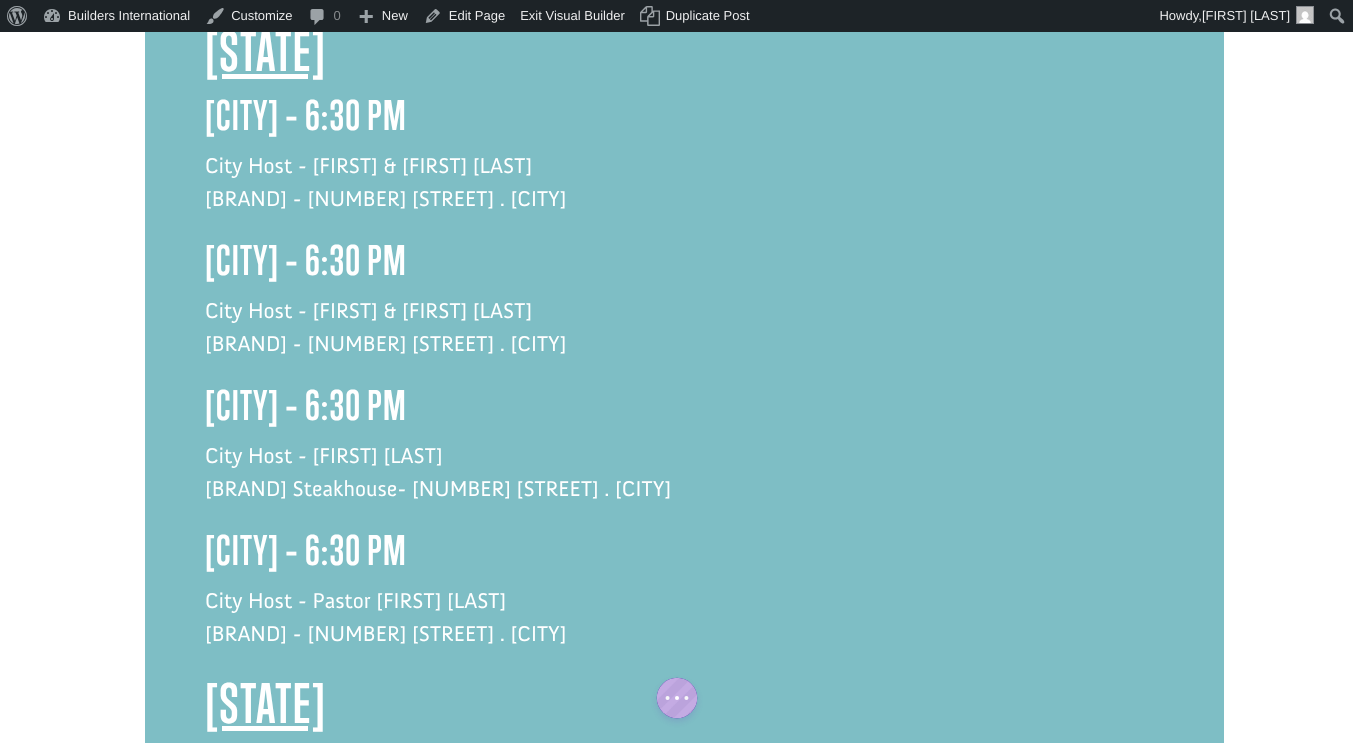 click on "City Host - [FIRST] & [FIRST] [LAST] [BRAND] - [NUMBER] [STREET] . [CITY]" at bounding box center (684, 338) 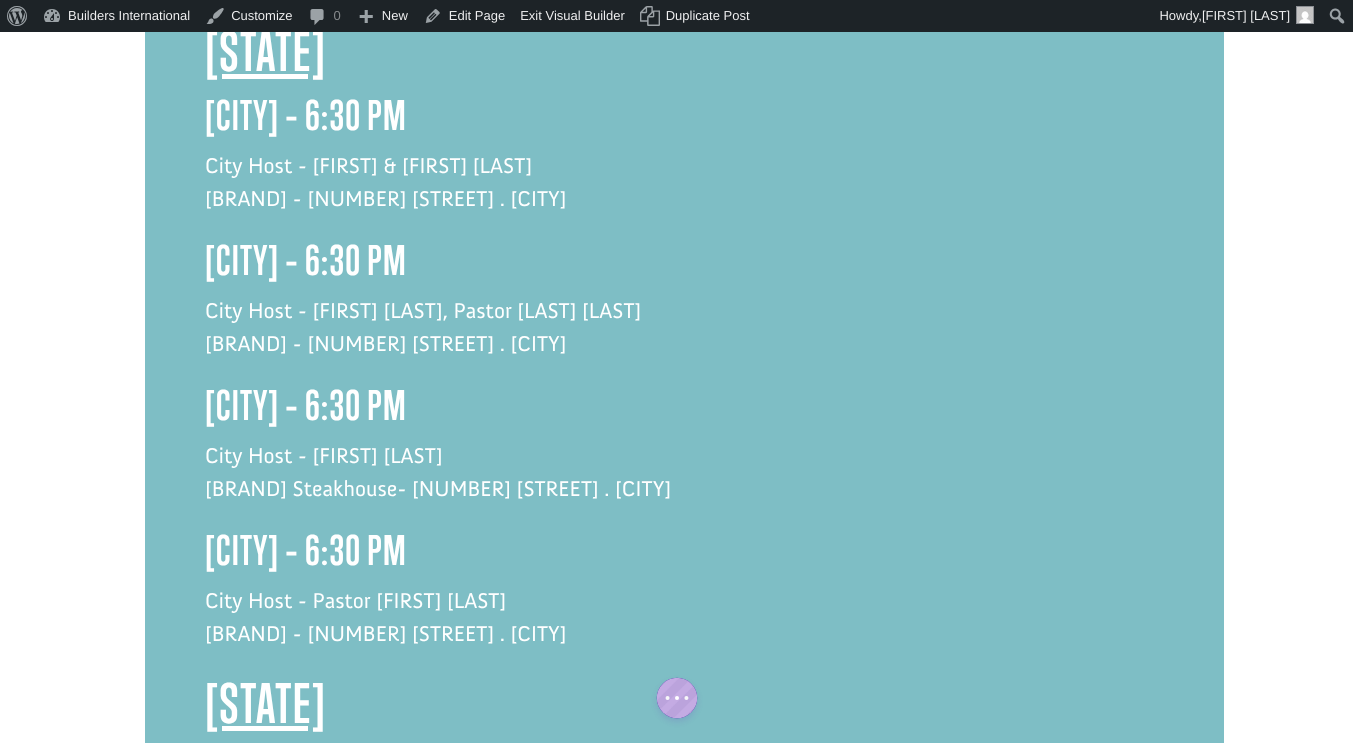 click on "City Host - [FIRST] [LAST], Pastor [FIRST] [LAST] [RESTAURANT] - [NUMBER] [STREET] . [CITY]" at bounding box center (684, 338) 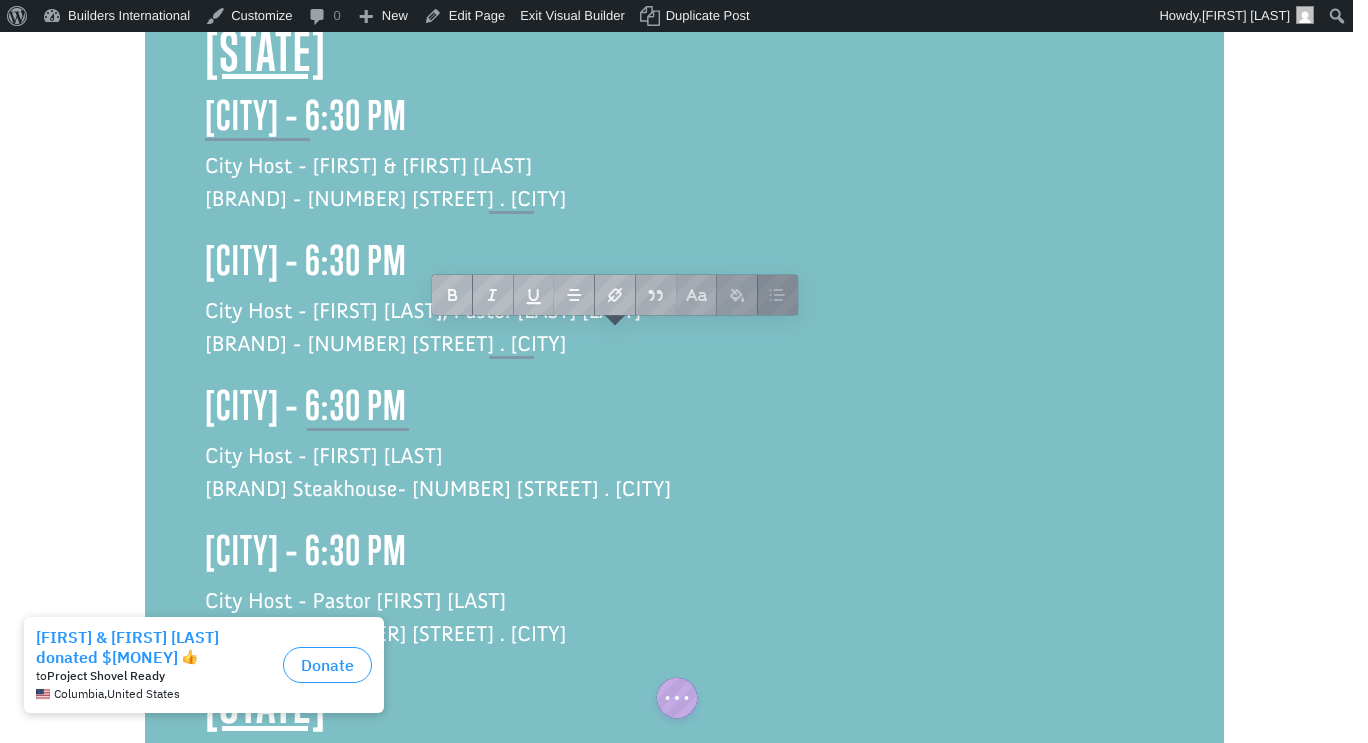drag, startPoint x: 602, startPoint y: 333, endPoint x: 192, endPoint y: 257, distance: 416.9844 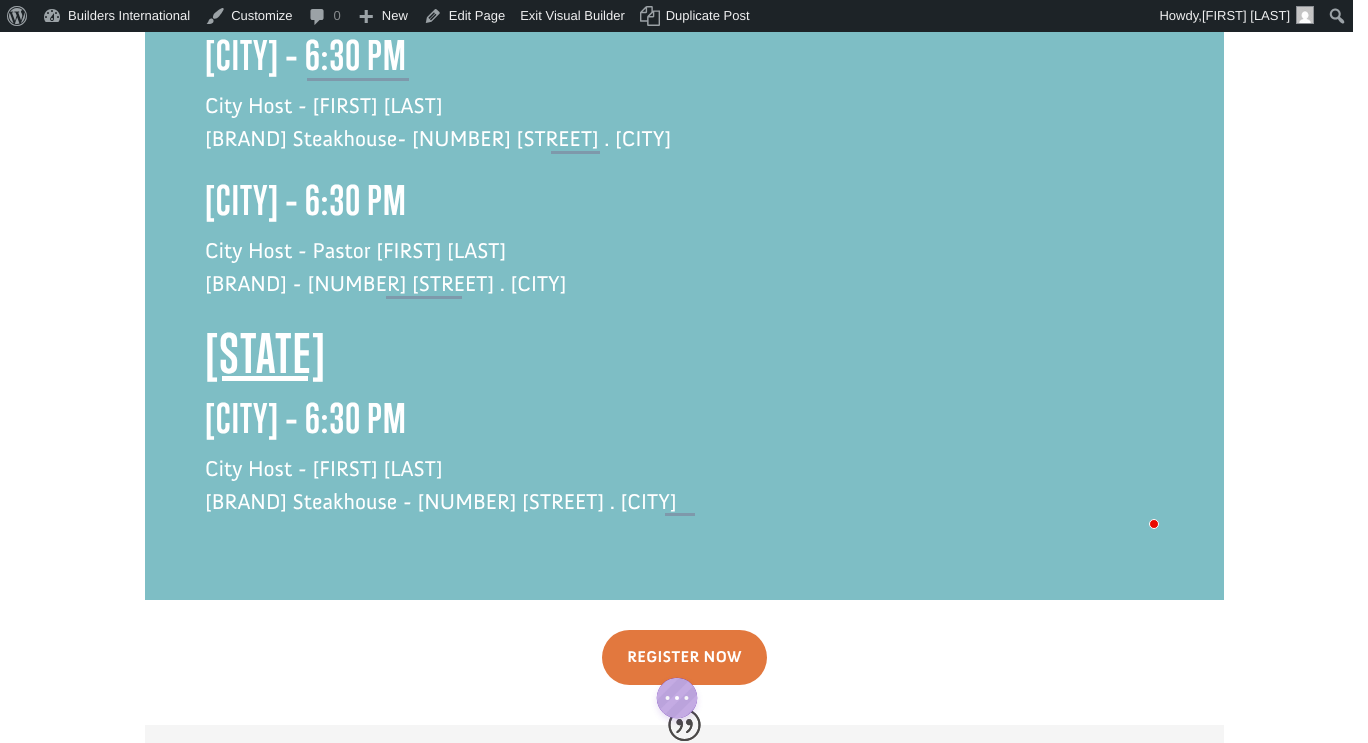 scroll, scrollTop: 3590, scrollLeft: 0, axis: vertical 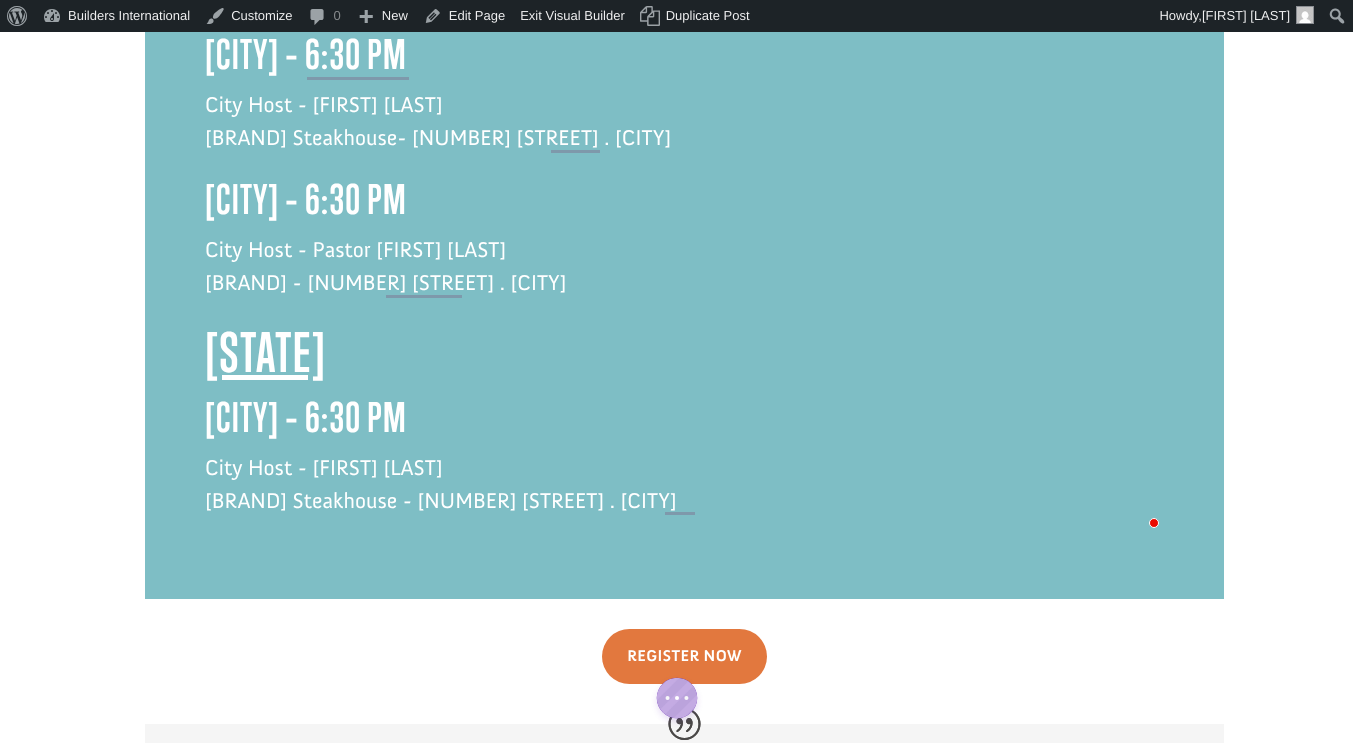 click 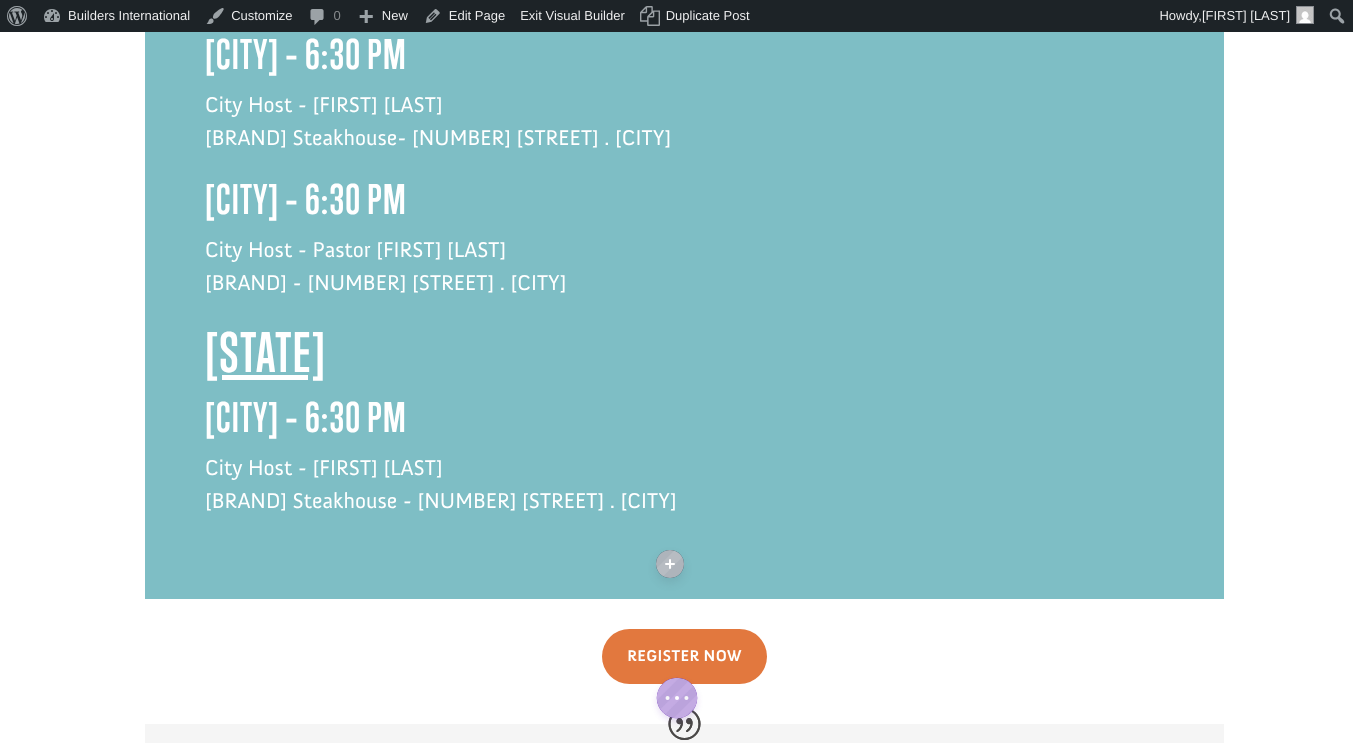 click on "City Host - [FIRST] [LAST] [RESTAURANT] - [NUMBER] [STREET] . [CITY]" at bounding box center (684, 495) 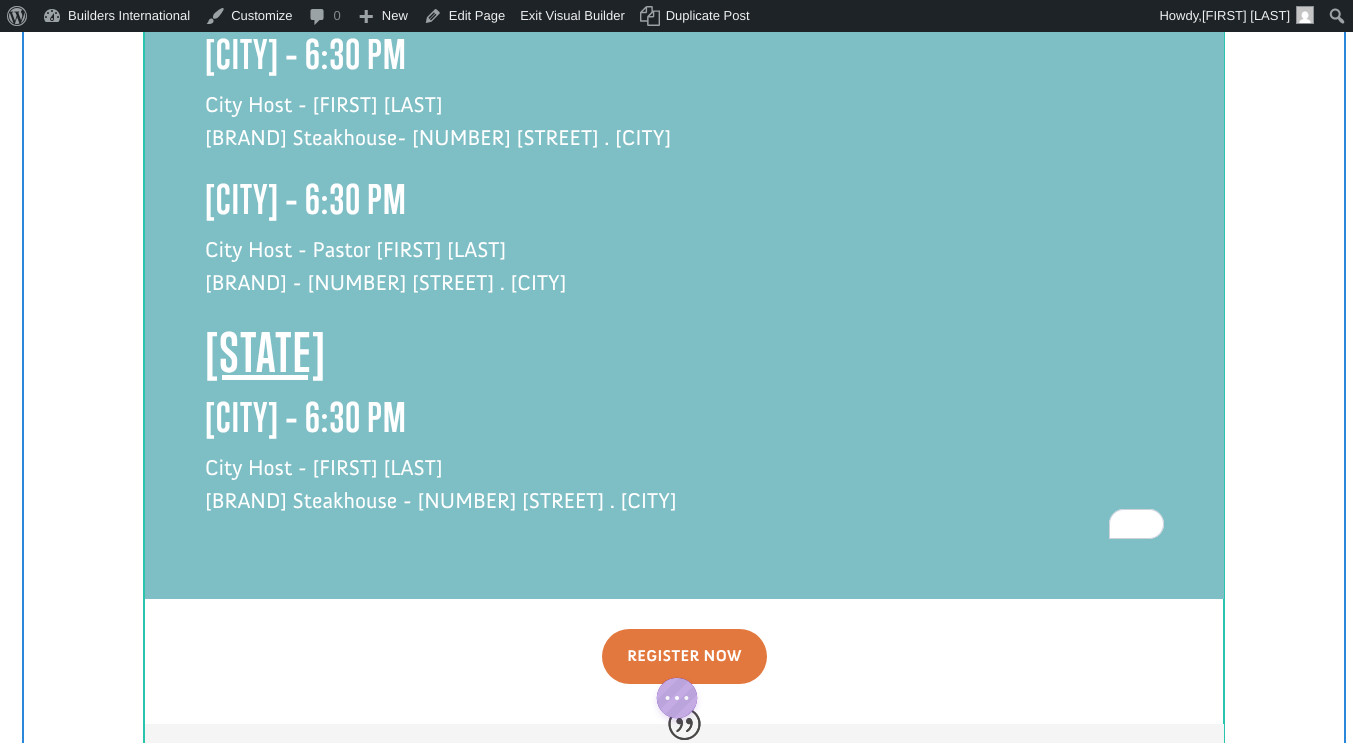 click on "City Host - [FIRST] [LAST] [RESTAURANT] - [NUMBER] [STREET] . [CITY]" at bounding box center [684, 495] 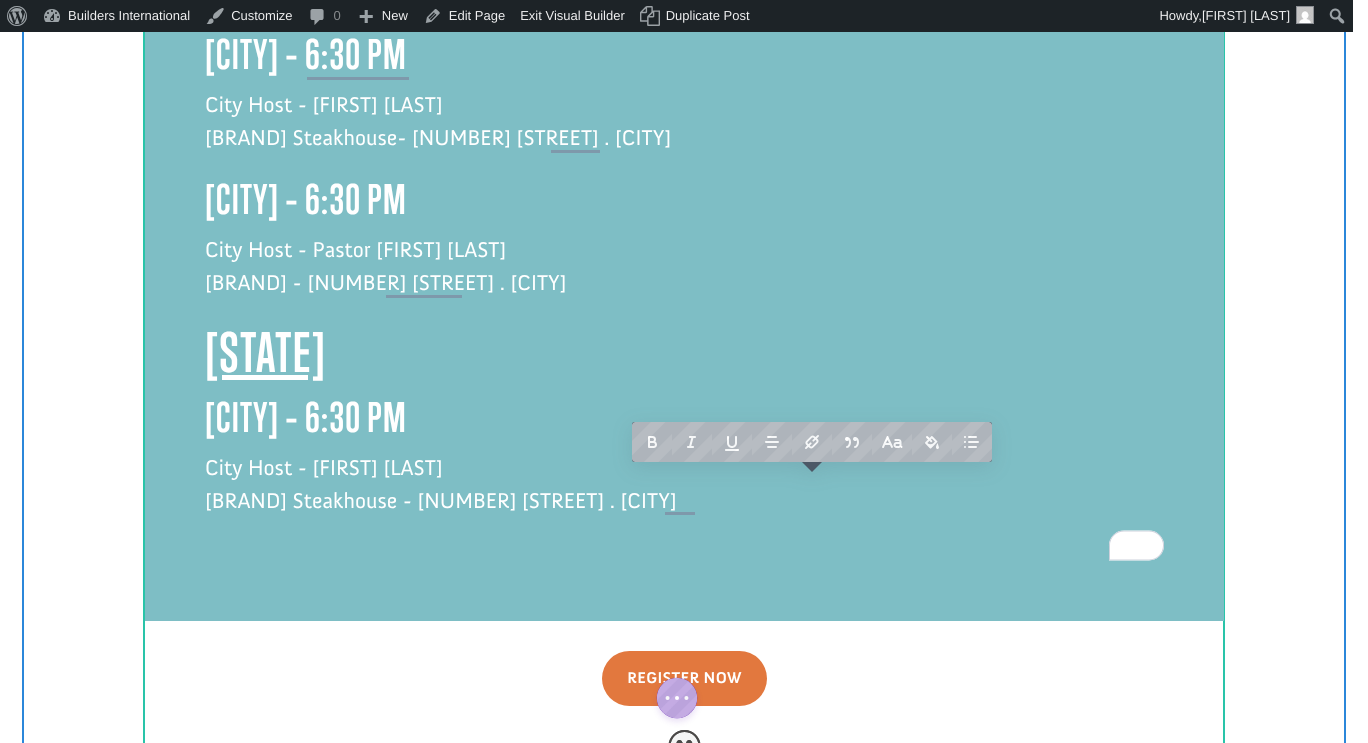 drag, startPoint x: 824, startPoint y: 495, endPoint x: 214, endPoint y: 356, distance: 625.6365 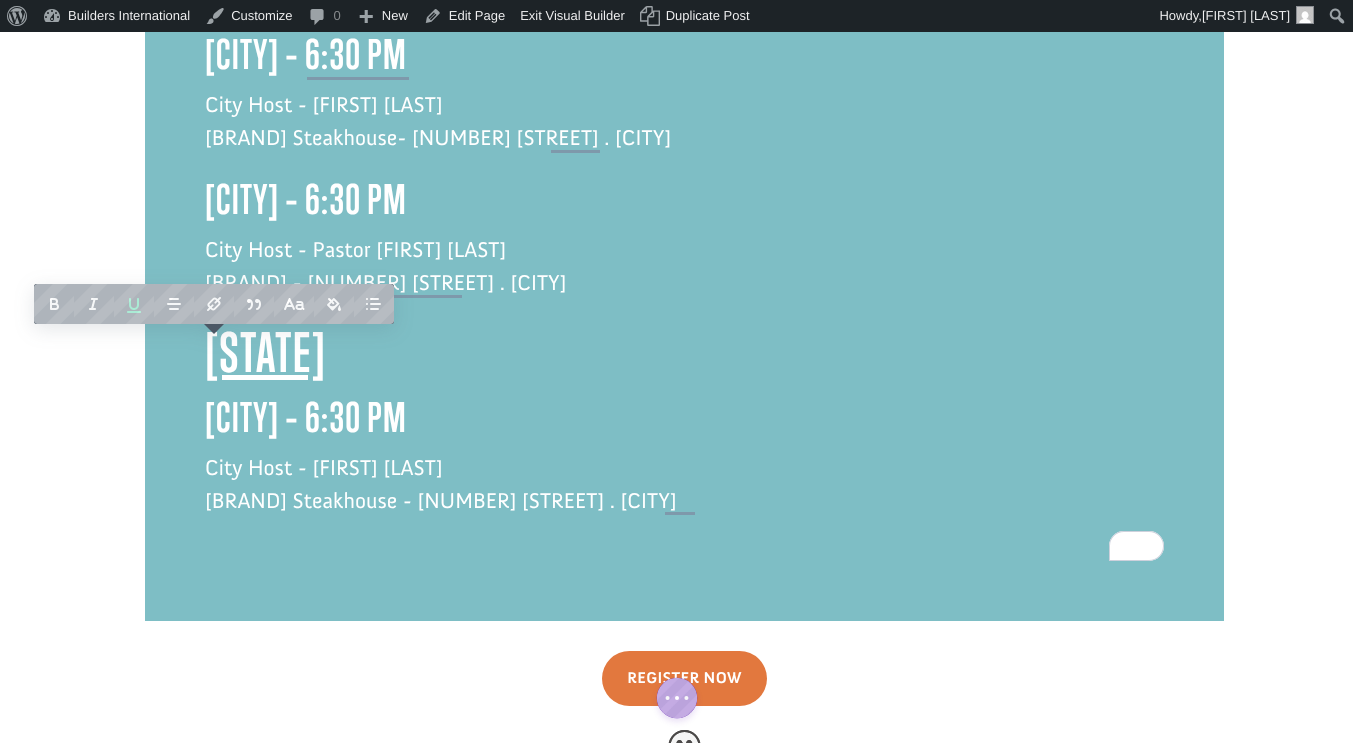 copy on "[CITY] [CITY] – 6:30 PM City Host - [FIRST] [LAST] [BRAND] Steakhouse - [NUMBER] [STREET] . [CITY]" 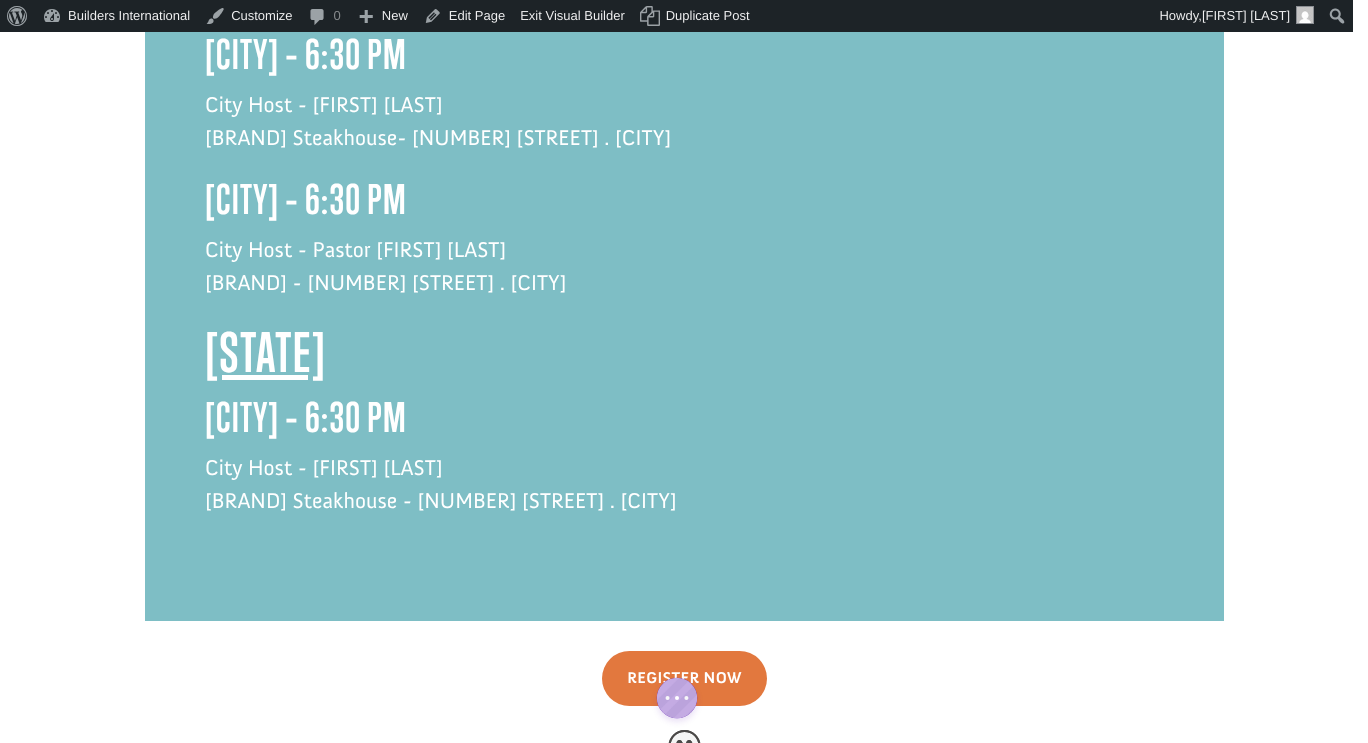 click 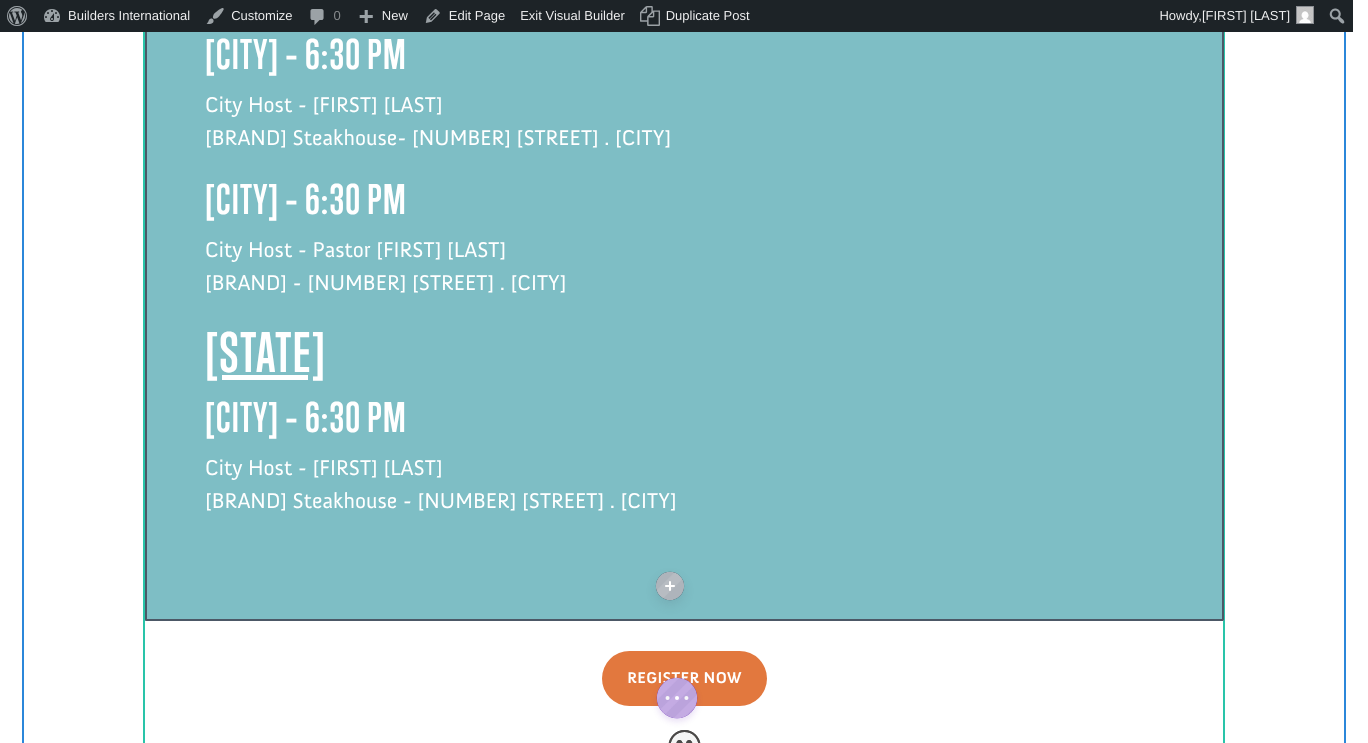 click on "City Host - [FIRST] [LAST] [RESTAURANT] - [NUMBER] [STREET] . [CITY]" at bounding box center [684, 495] 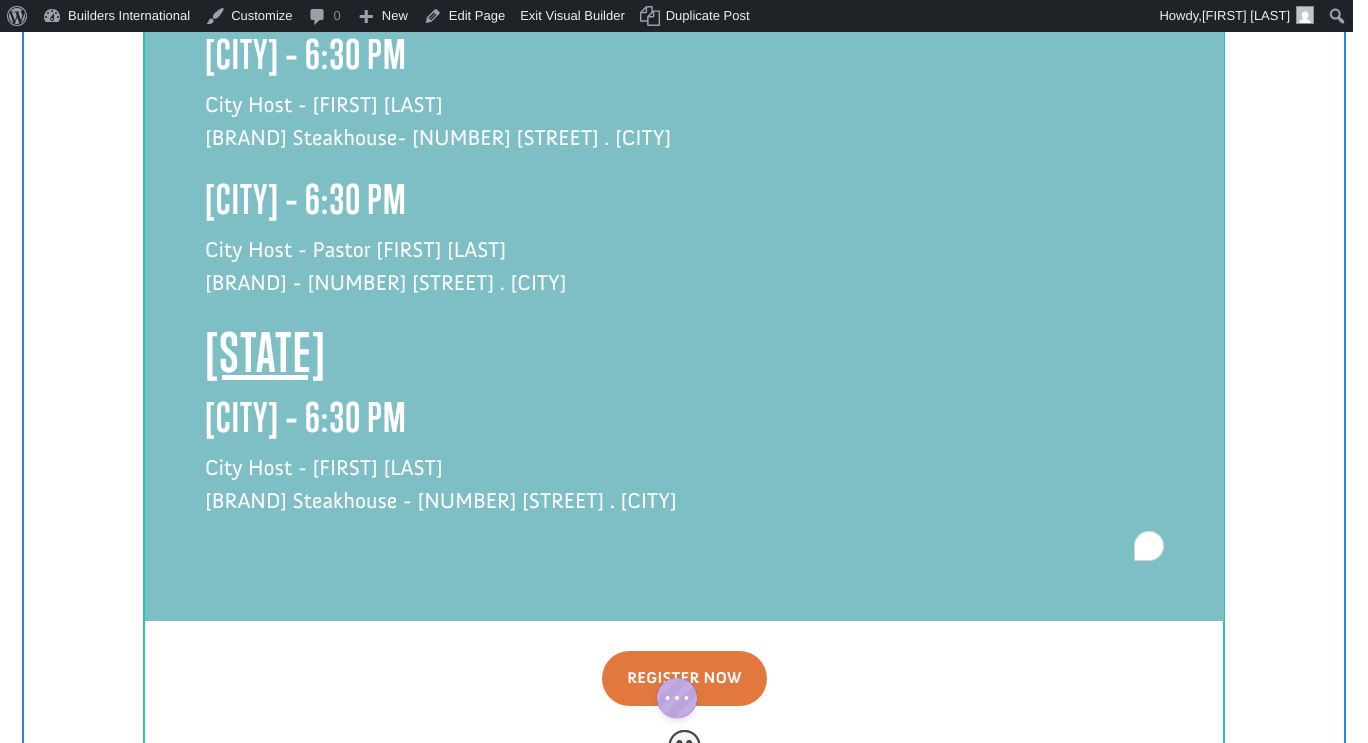 click on "City Host - [FIRST] [LAST] [RESTAURANT] - [NUMBER] [STREET] . [CITY]" at bounding box center [684, 495] 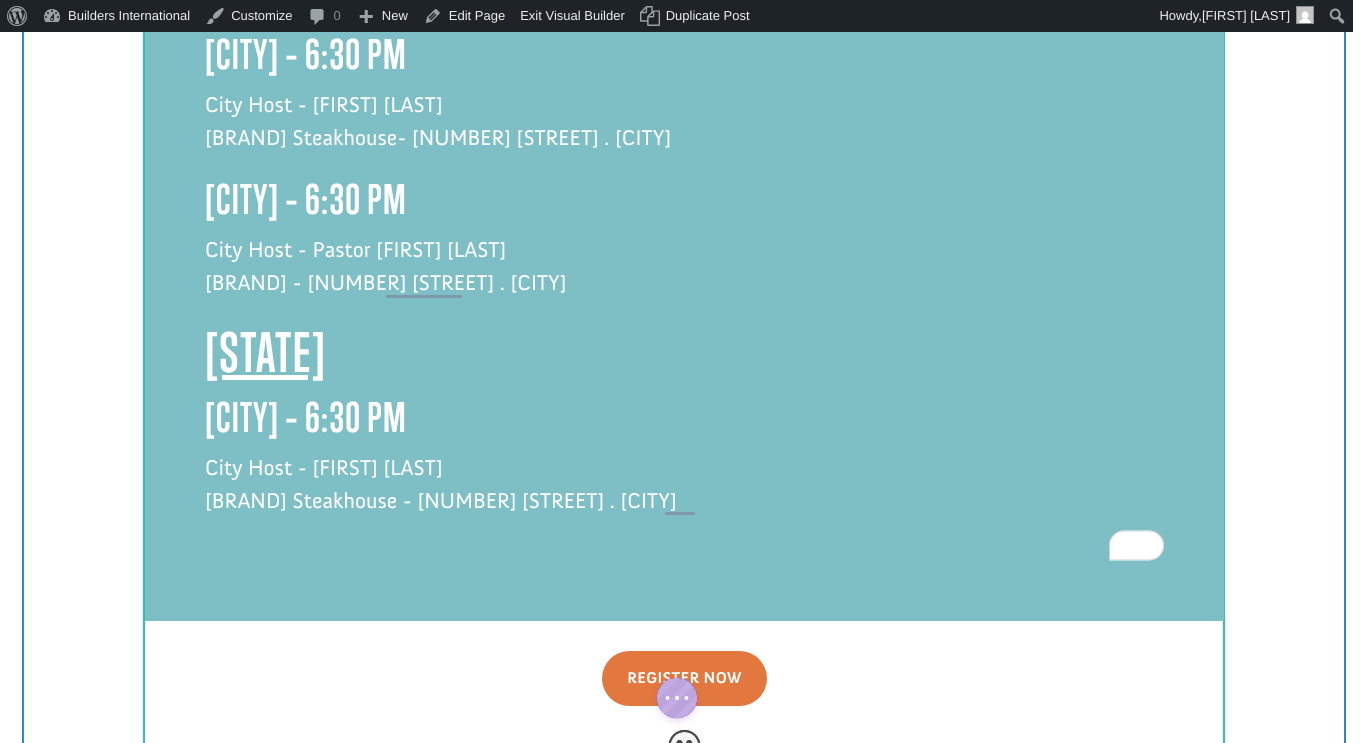 click on "City Host - [FIRST] [LAST] [RESTAURANT] - [NUMBER] [STREET] . [CITY]" at bounding box center [684, 495] 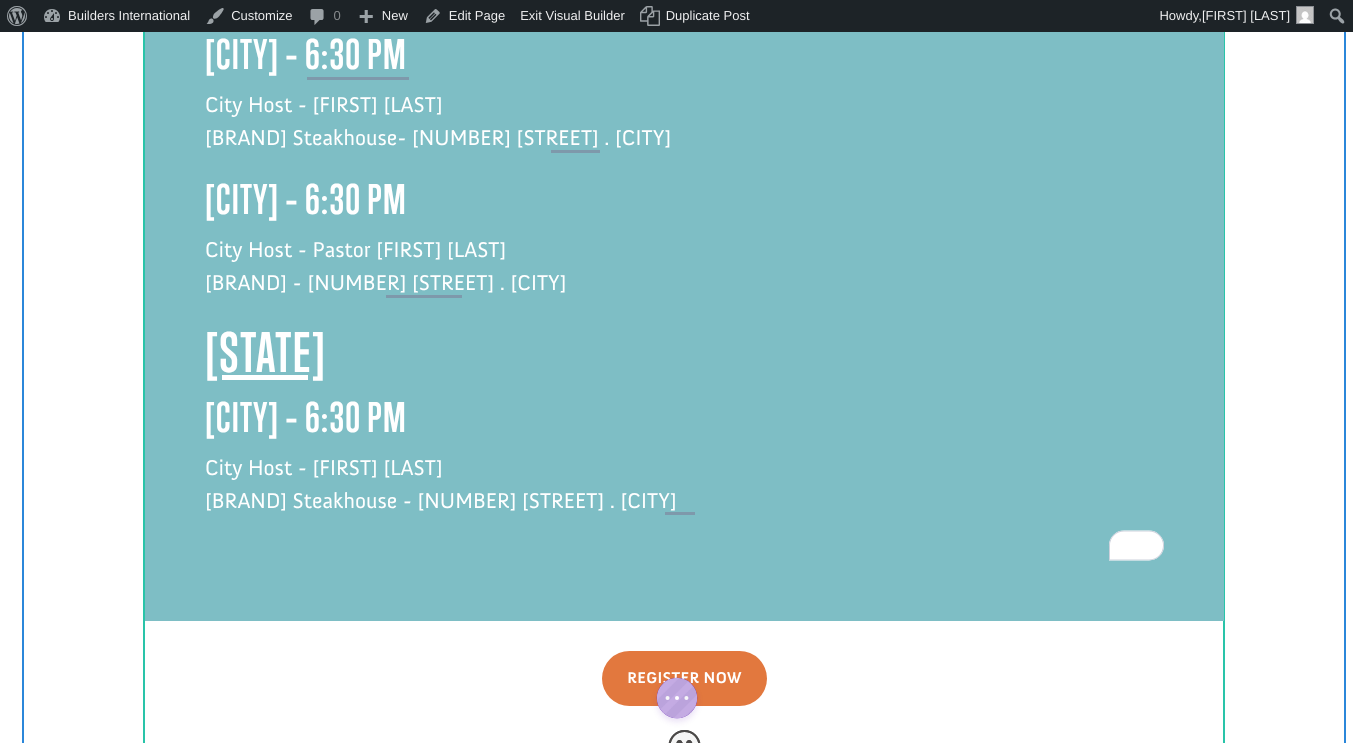 click at bounding box center [684, 550] 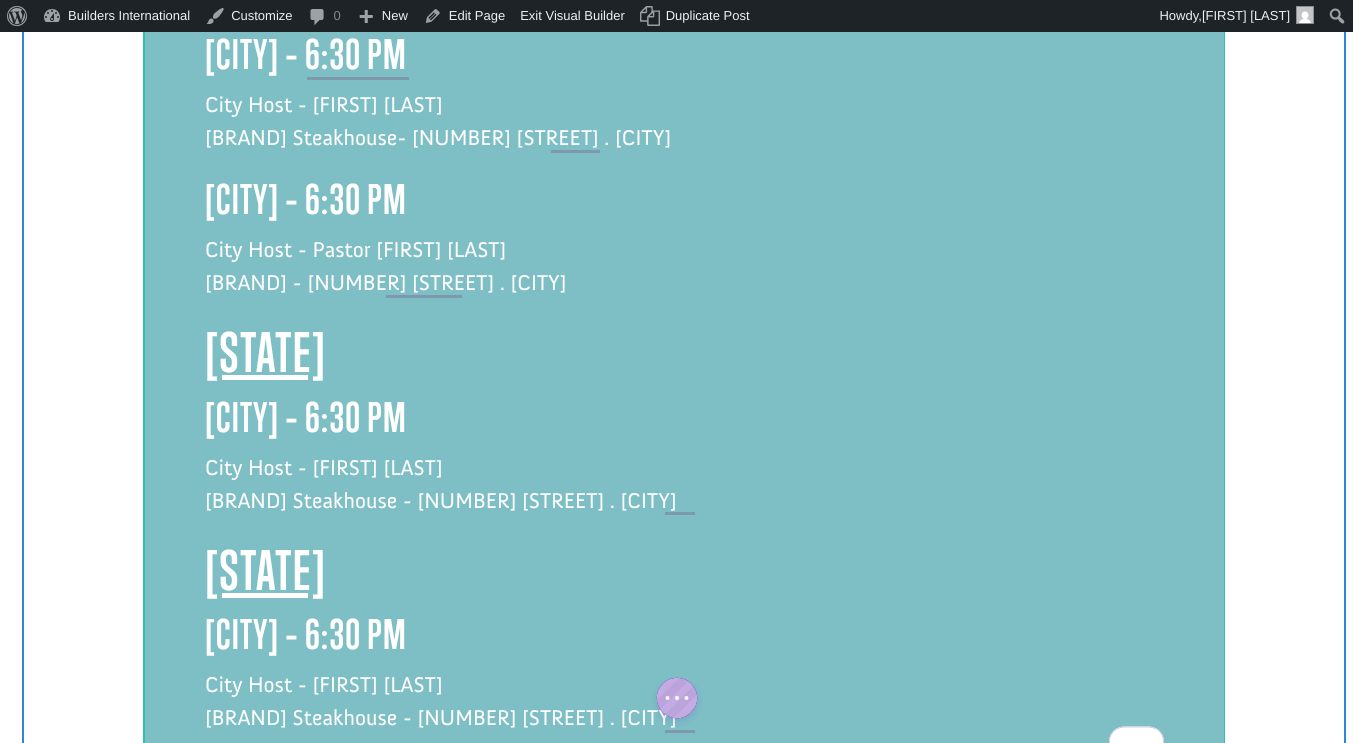 click on "[STATE]" at bounding box center (265, 570) 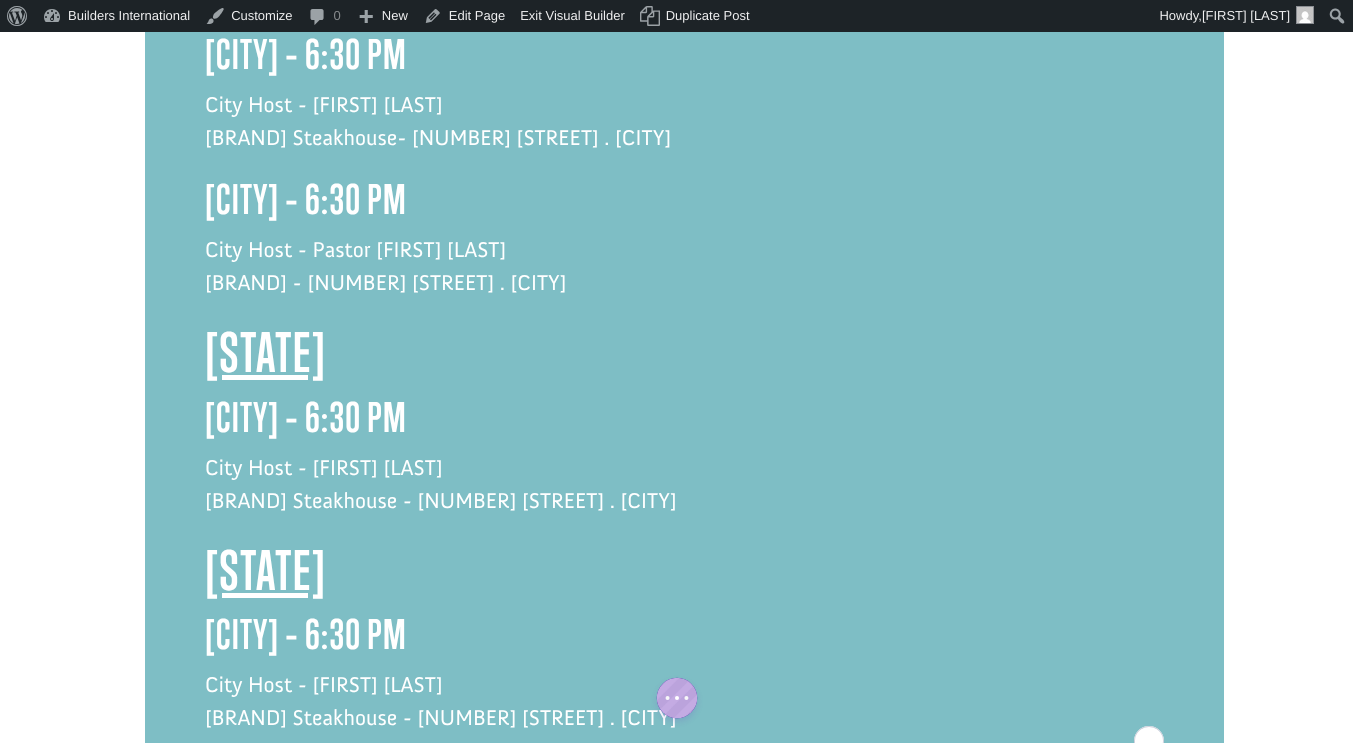 click on "[CITY] – 6:30 PM" at bounding box center [684, 639] 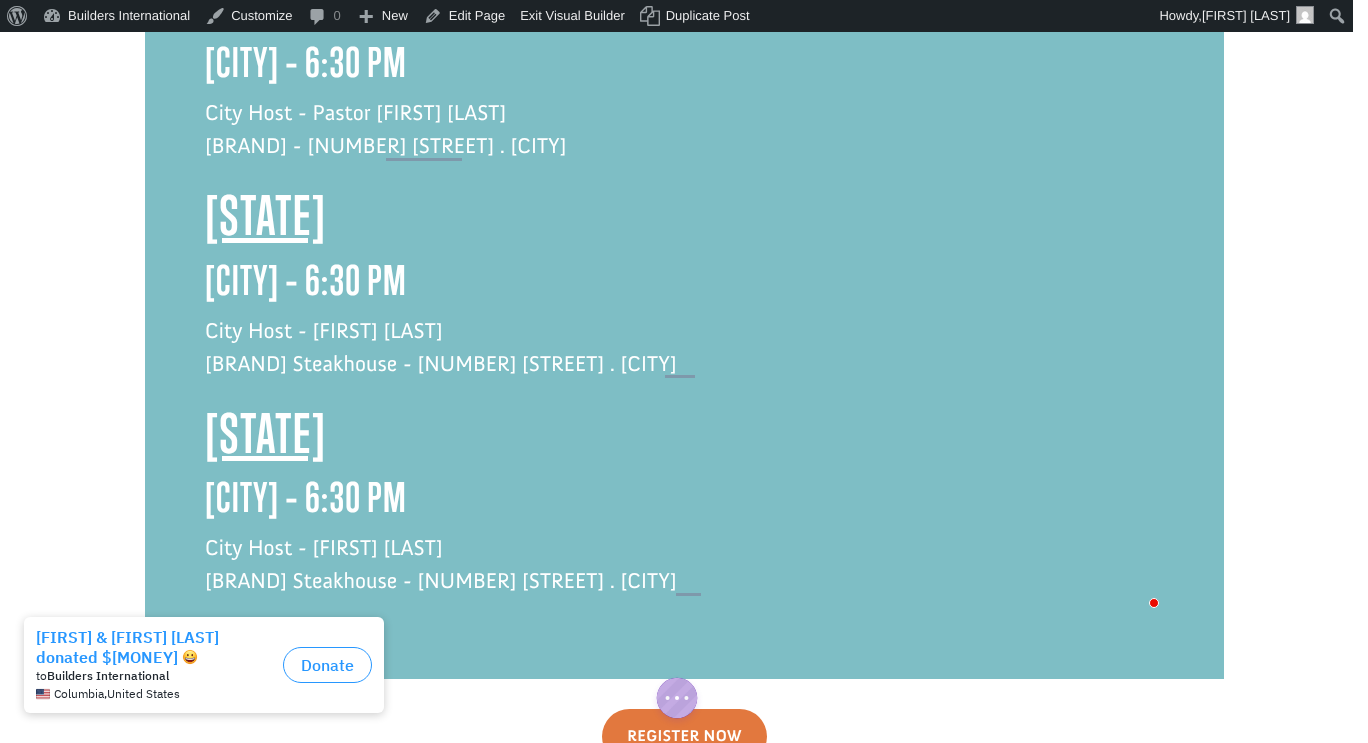 scroll, scrollTop: 3743, scrollLeft: 0, axis: vertical 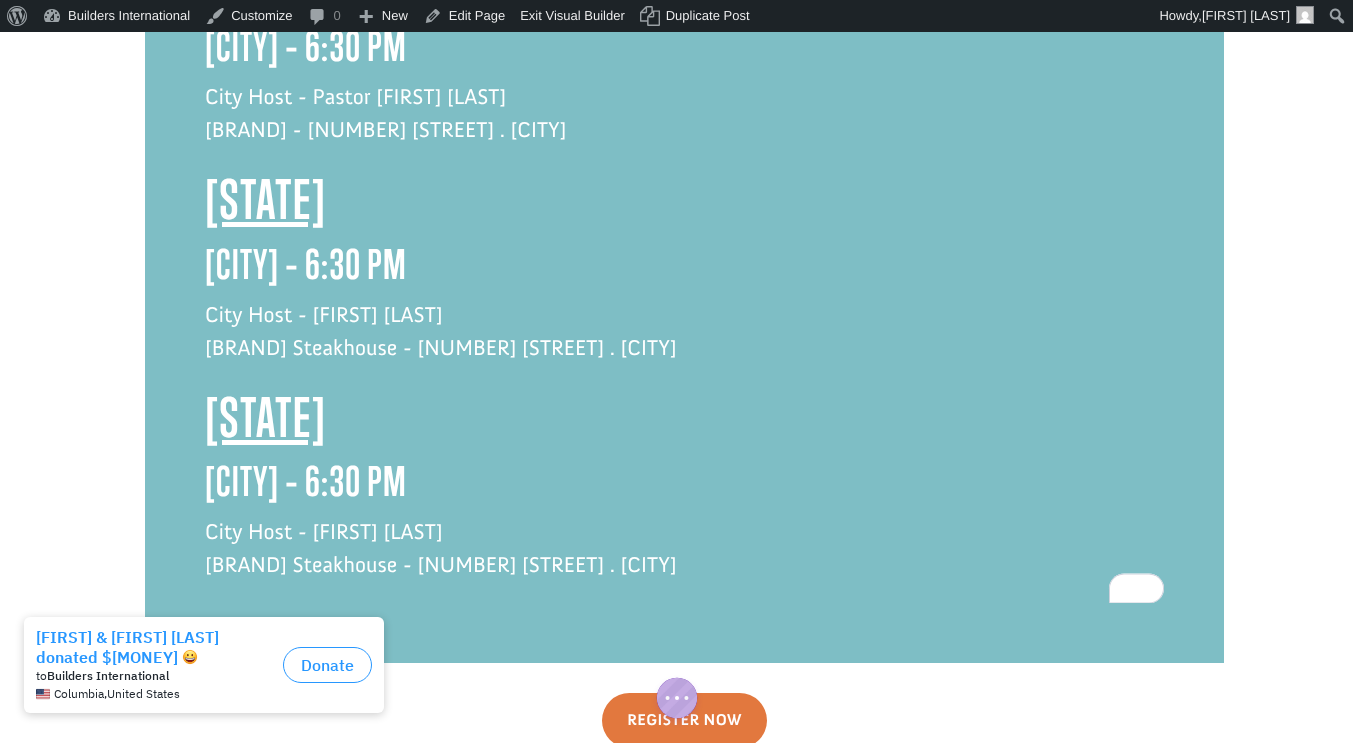 click on "City Host - [FIRST] [LAST] [RESTAURANT] - [NUMBER] [STREET] . [CITY]" at bounding box center [684, 559] 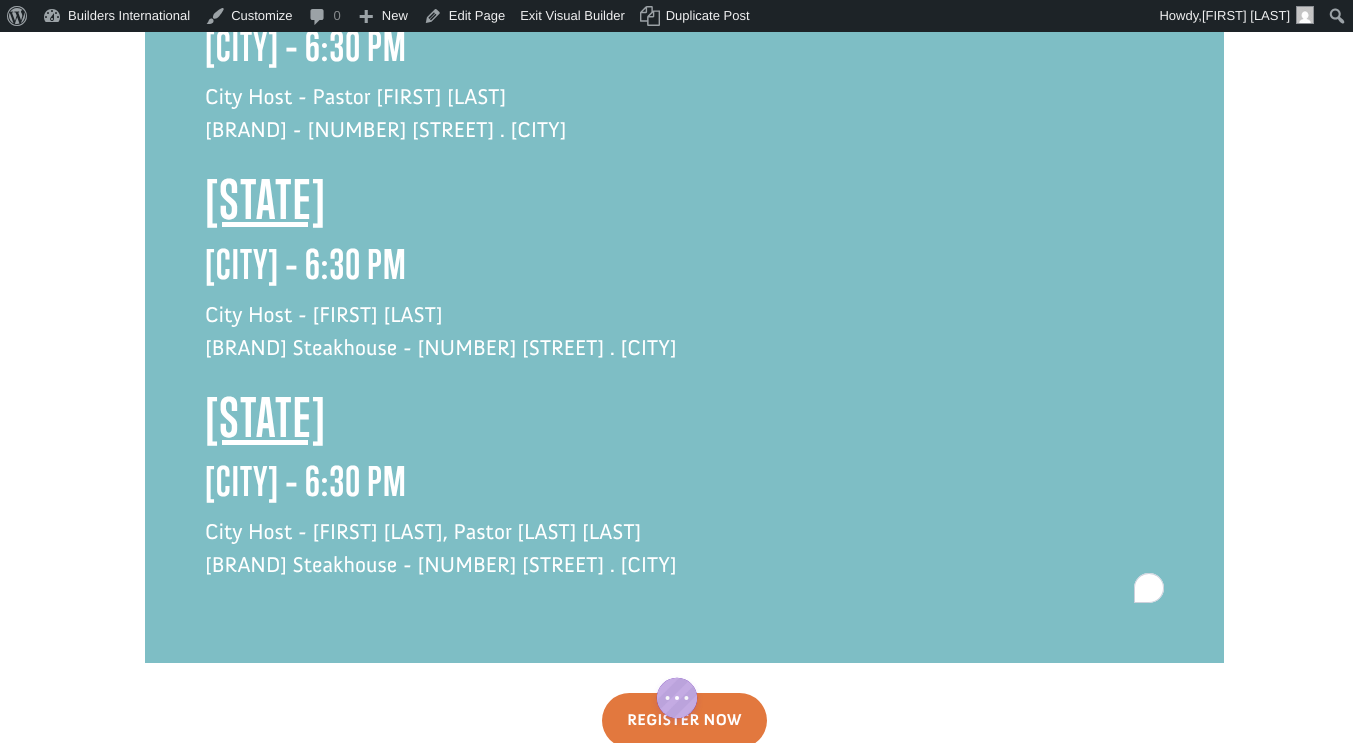 click on "City Host - [FIRST] [LAST], Pastor [FIRST] [LAST] [RESTAURANT] - [NUMBER] [STREET] . [CITY]" at bounding box center [684, 559] 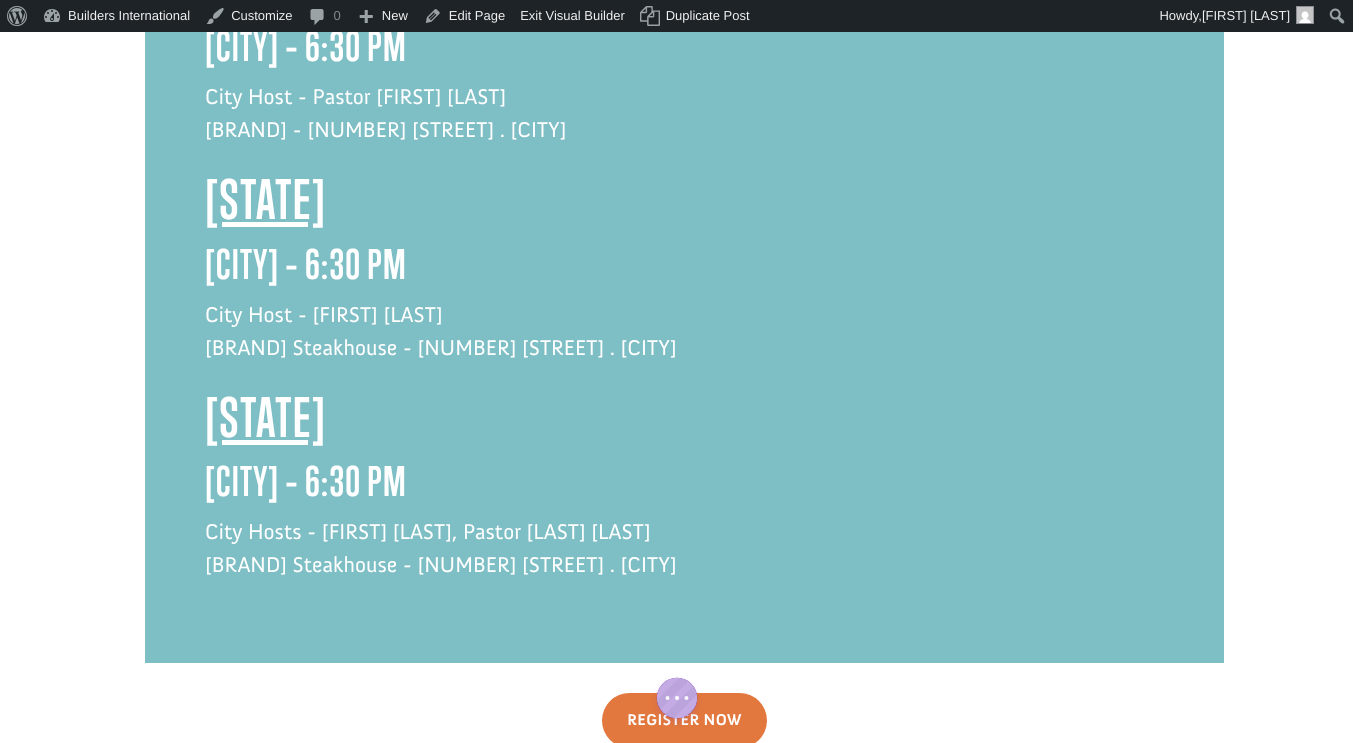 click on "City Hosts - [FIRST] [LAST], Pastor [LAST] [LAST] [BRAND] Steakhouse - [NUMBER] [STREET] . [CITY]" at bounding box center [684, 559] 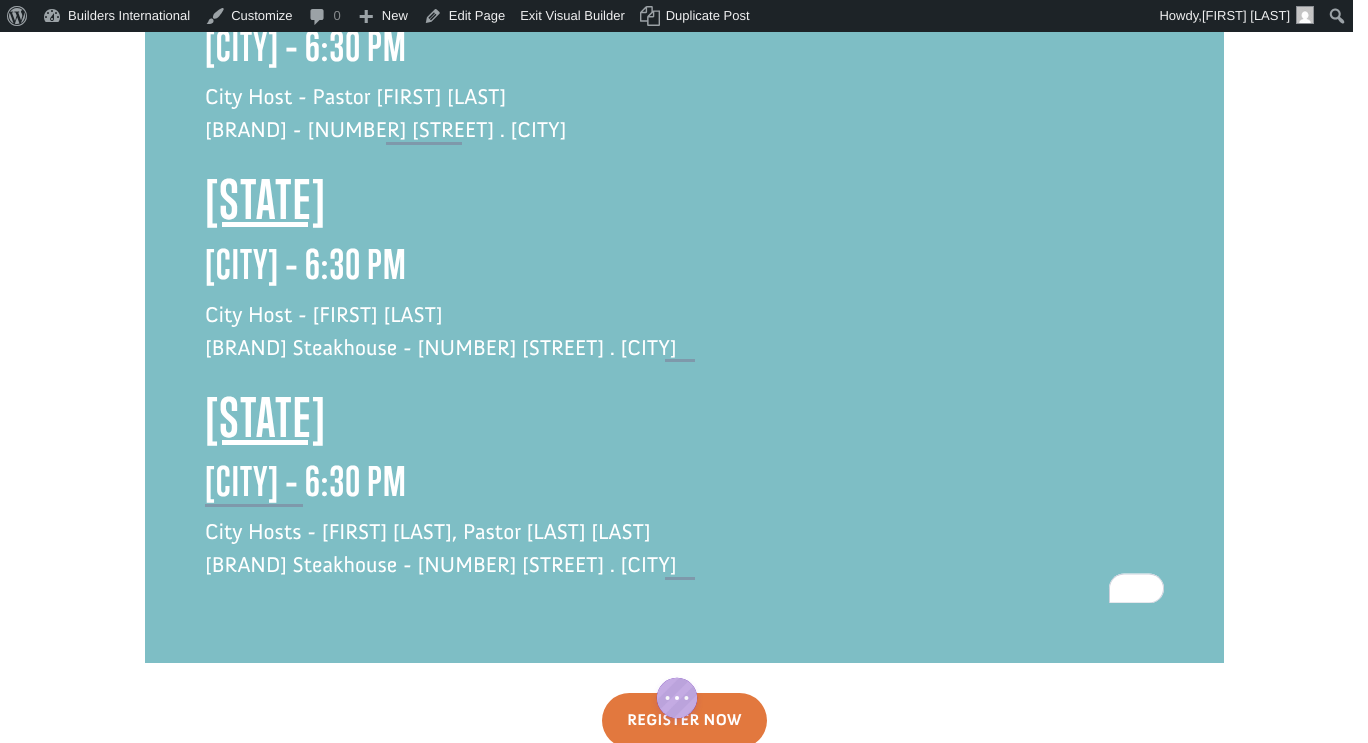 click on "City Hosts - [FIRST] [LAST], Pastor [LAST] [LAST] [BRAND] Steakhouse - [NUMBER] [STREET] . [CITY]" at bounding box center [684, 559] 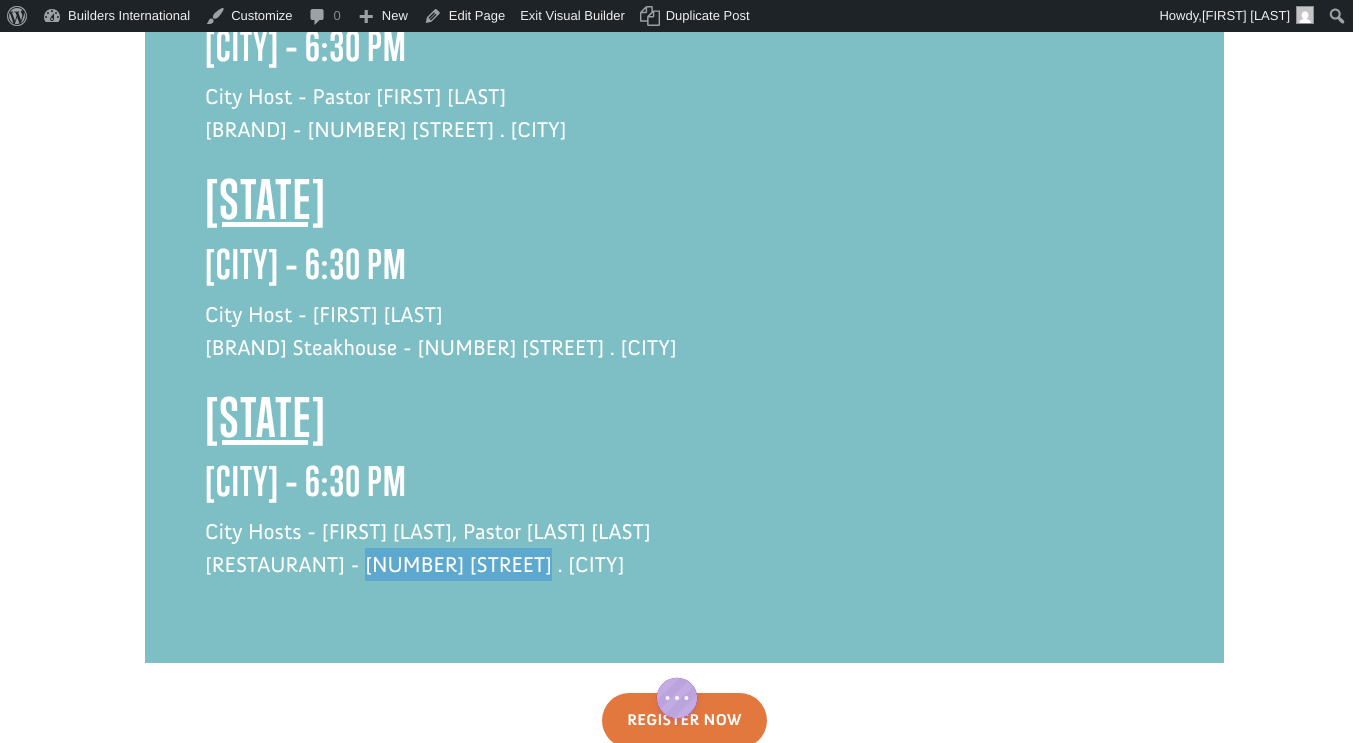 drag, startPoint x: 494, startPoint y: 557, endPoint x: 326, endPoint y: 559, distance: 168.0119 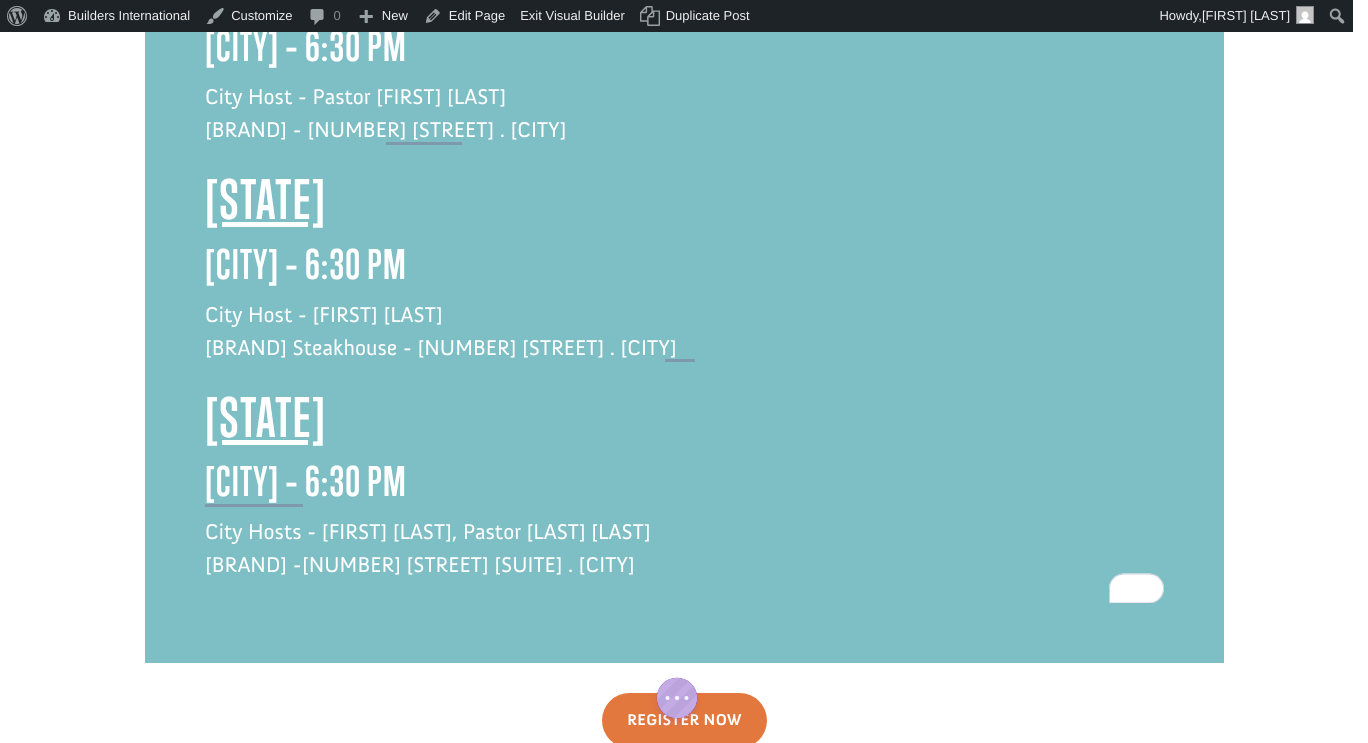 click on "City Hosts - [FIRST] [LAST], Pastor [LAST] [LAST] [BRAND] - [NUMBER] [STREET] . [CITY]" at bounding box center [684, 559] 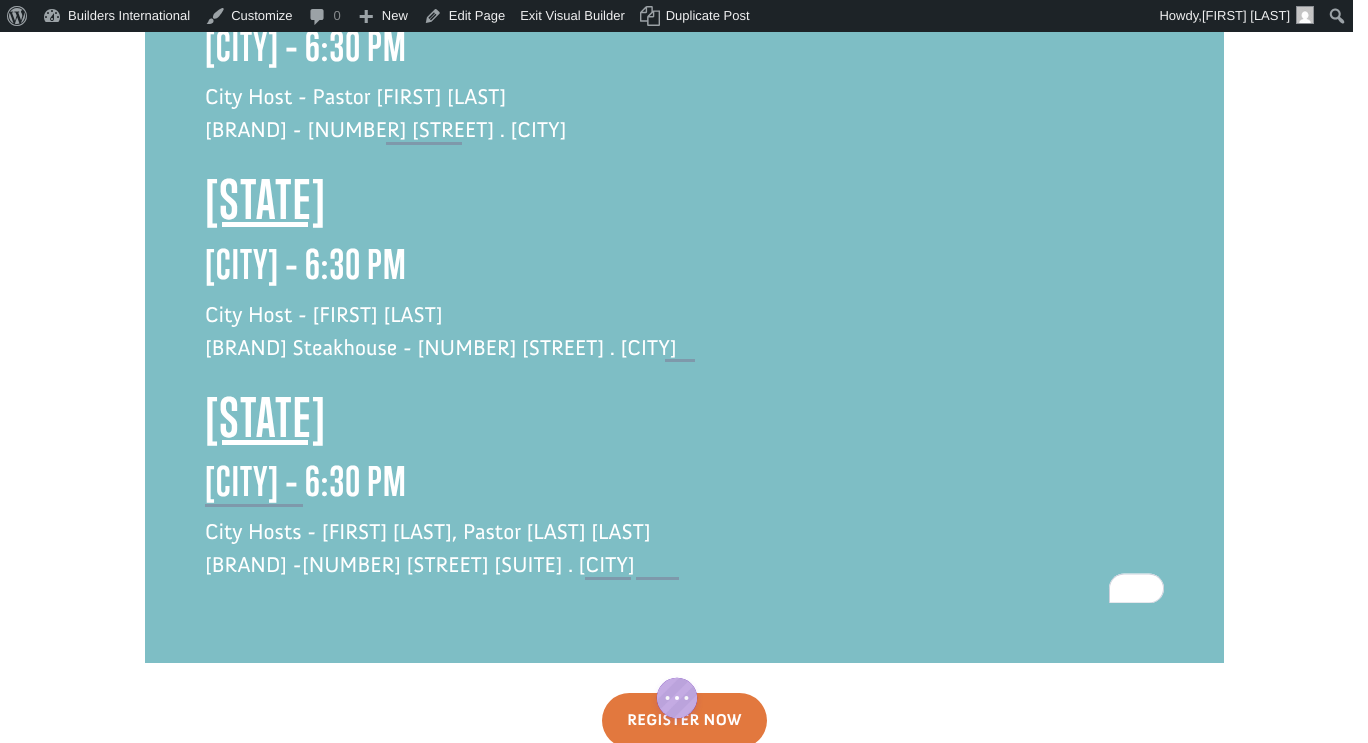 click on "City Hosts - [FIRST] [LAST], Pastor [LAST] [LAST] [BRAND] - [NUMBER] [STREET] . [CITY]" at bounding box center [684, 559] 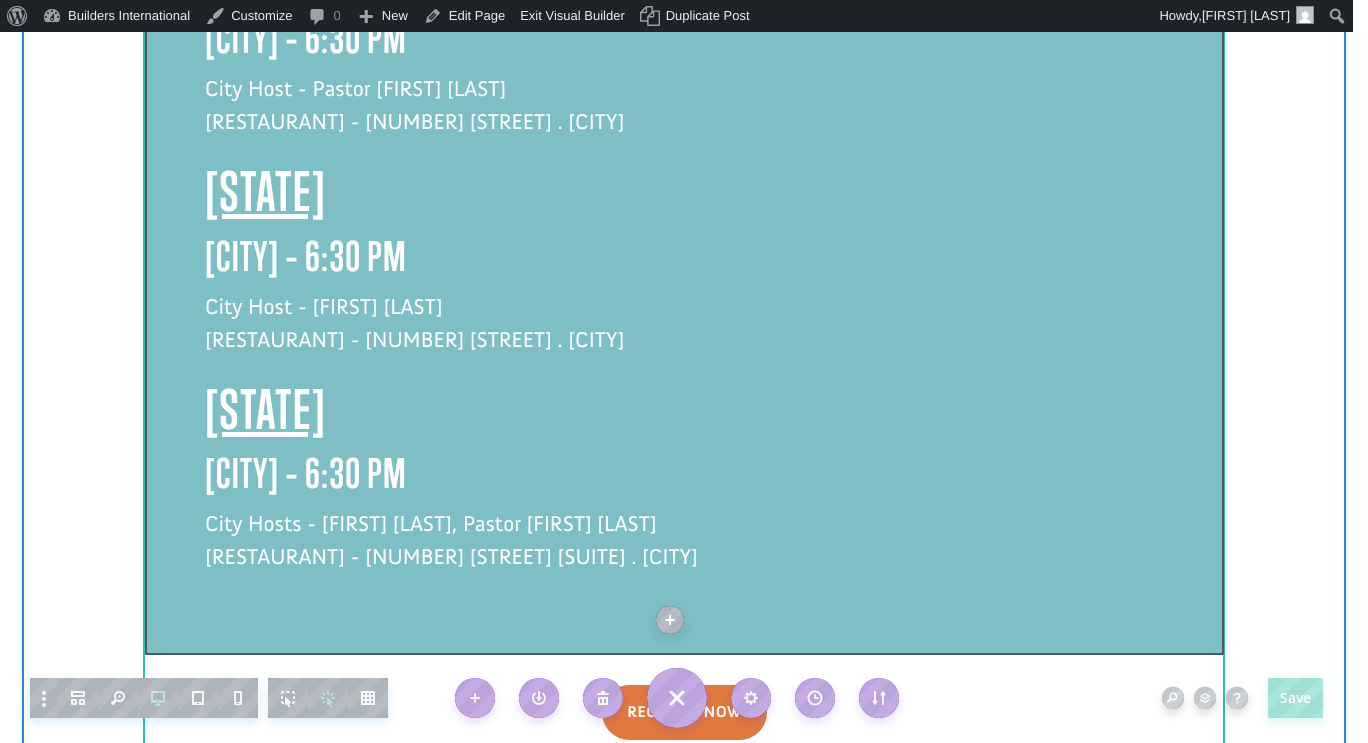 scroll, scrollTop: 0, scrollLeft: 0, axis: both 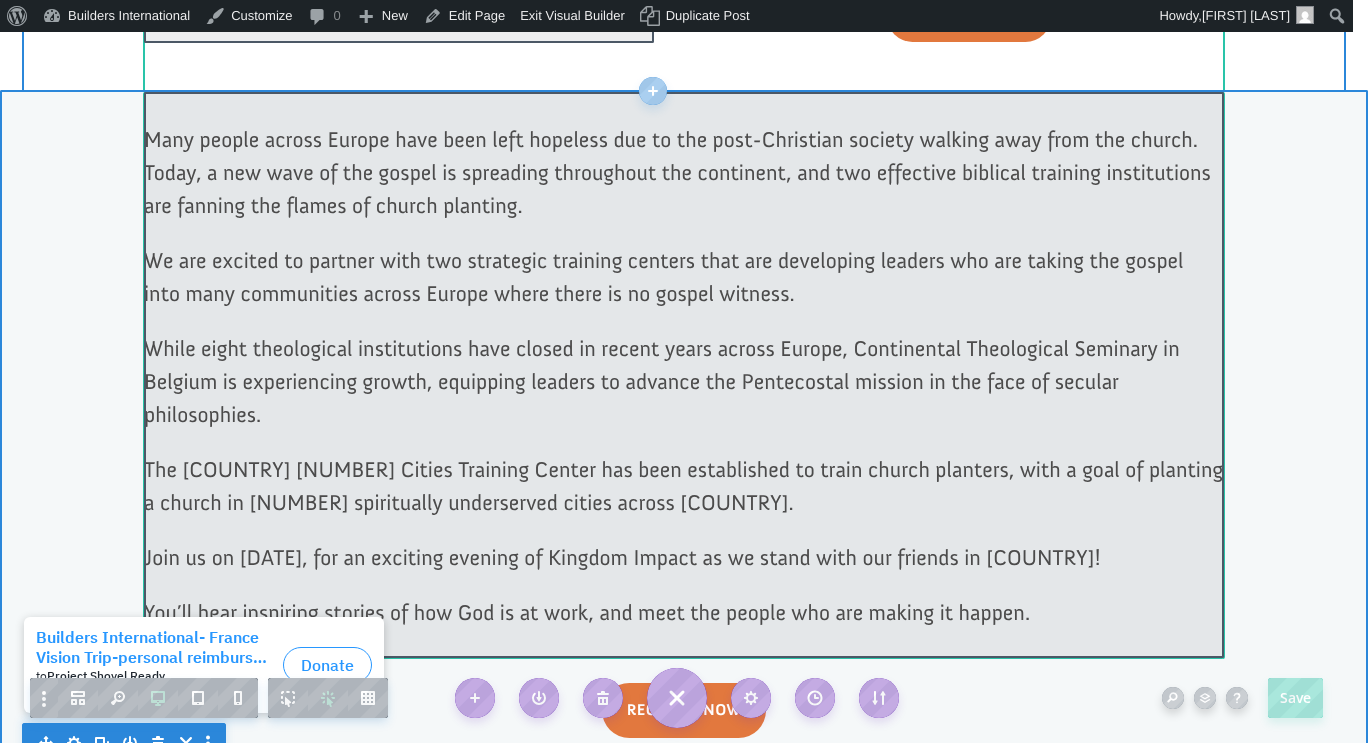click 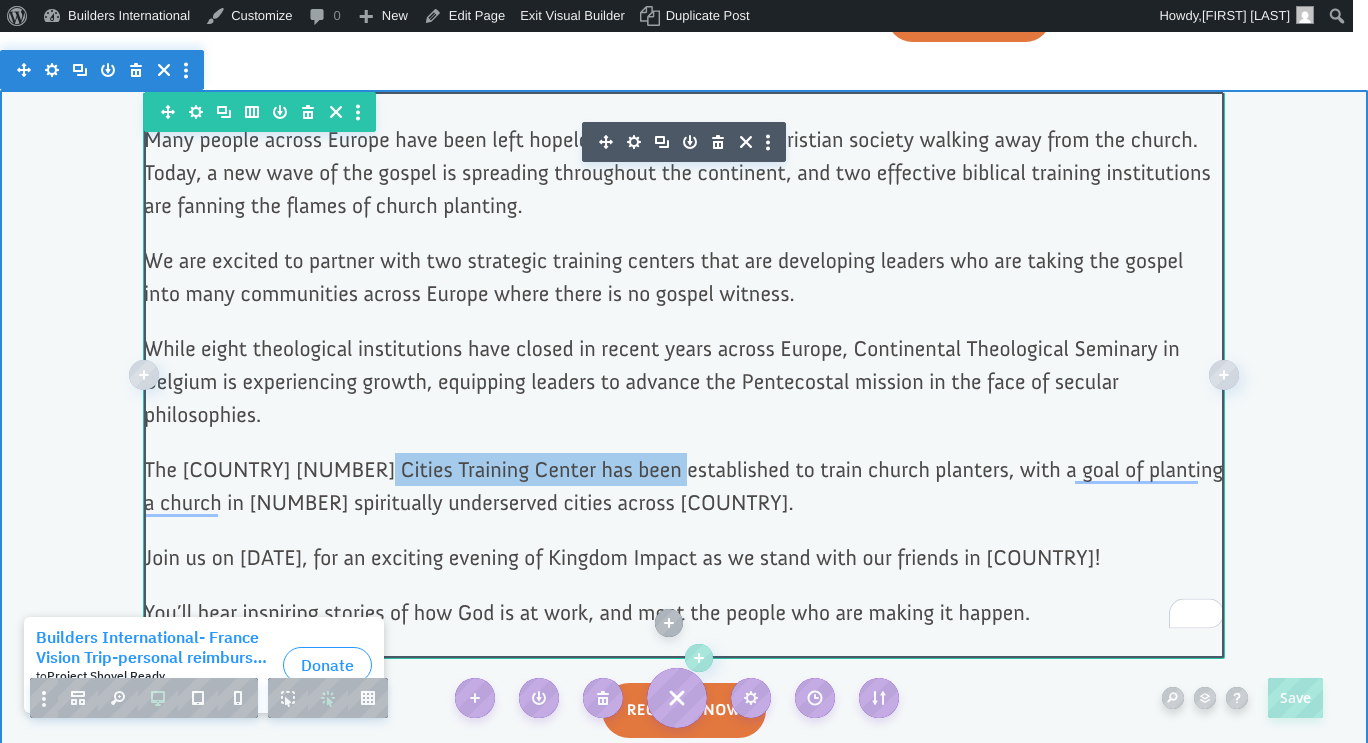 drag, startPoint x: 641, startPoint y: 468, endPoint x: 341, endPoint y: 466, distance: 300.00665 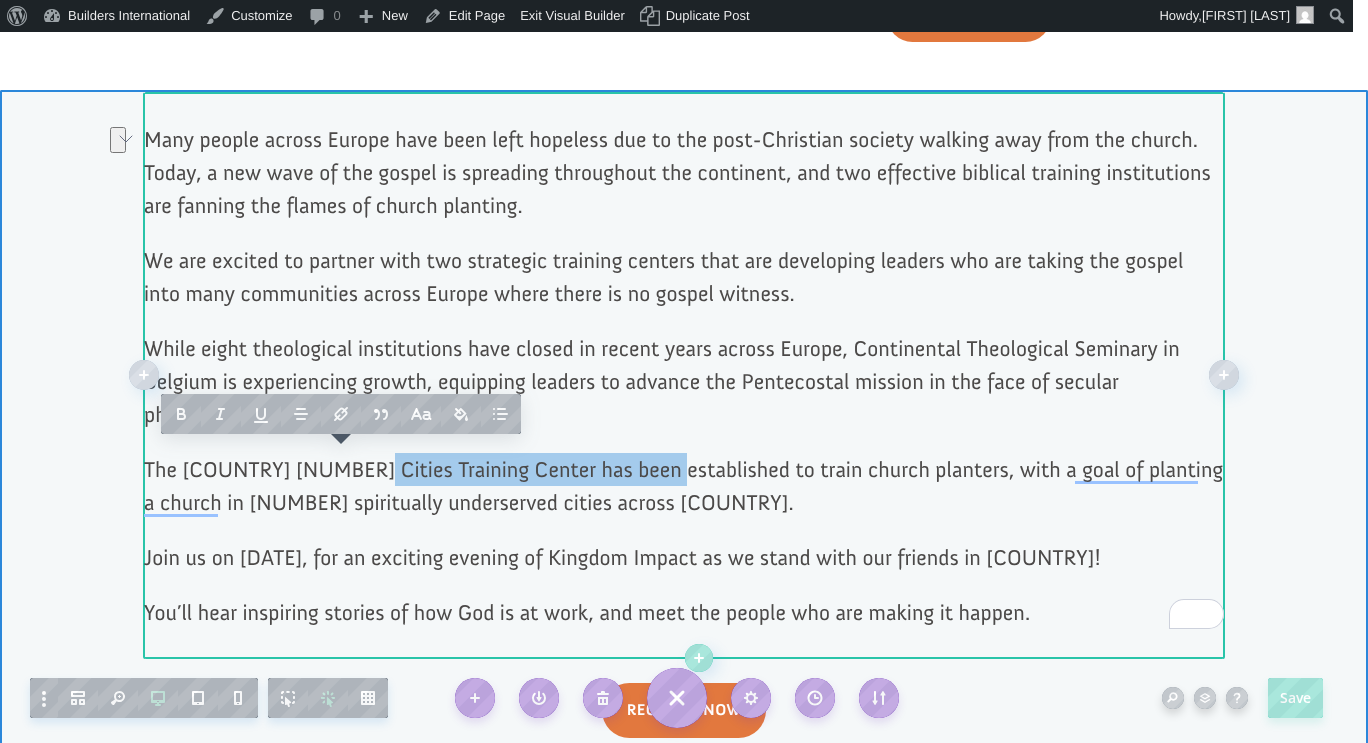 copy on "[COUNTRY] 700 Cities Training Center" 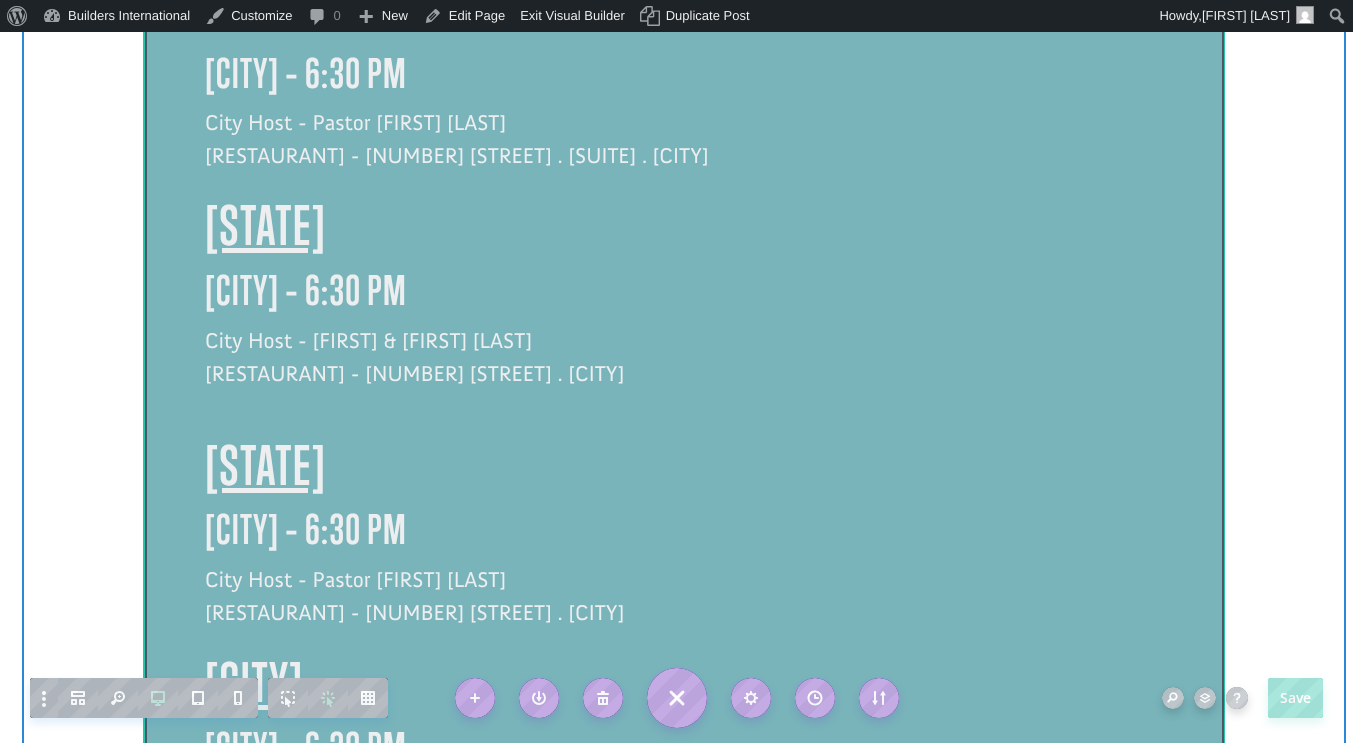 scroll, scrollTop: 2462, scrollLeft: 0, axis: vertical 